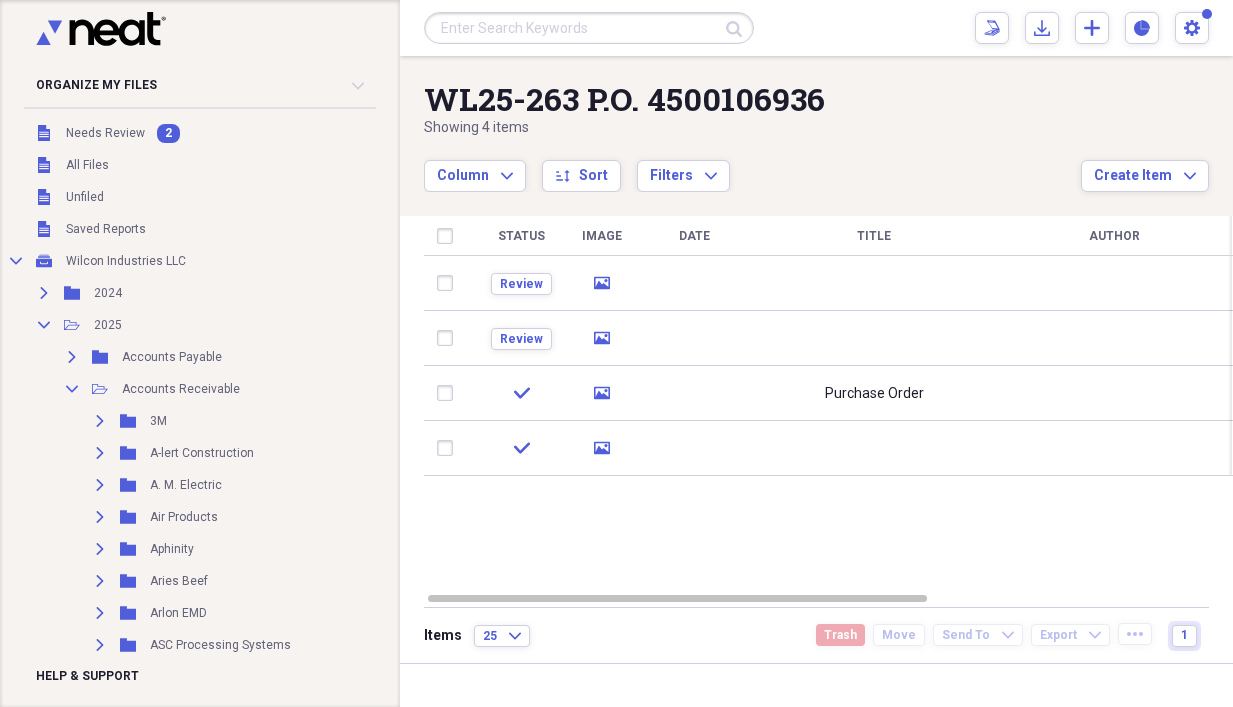 scroll, scrollTop: 0, scrollLeft: 0, axis: both 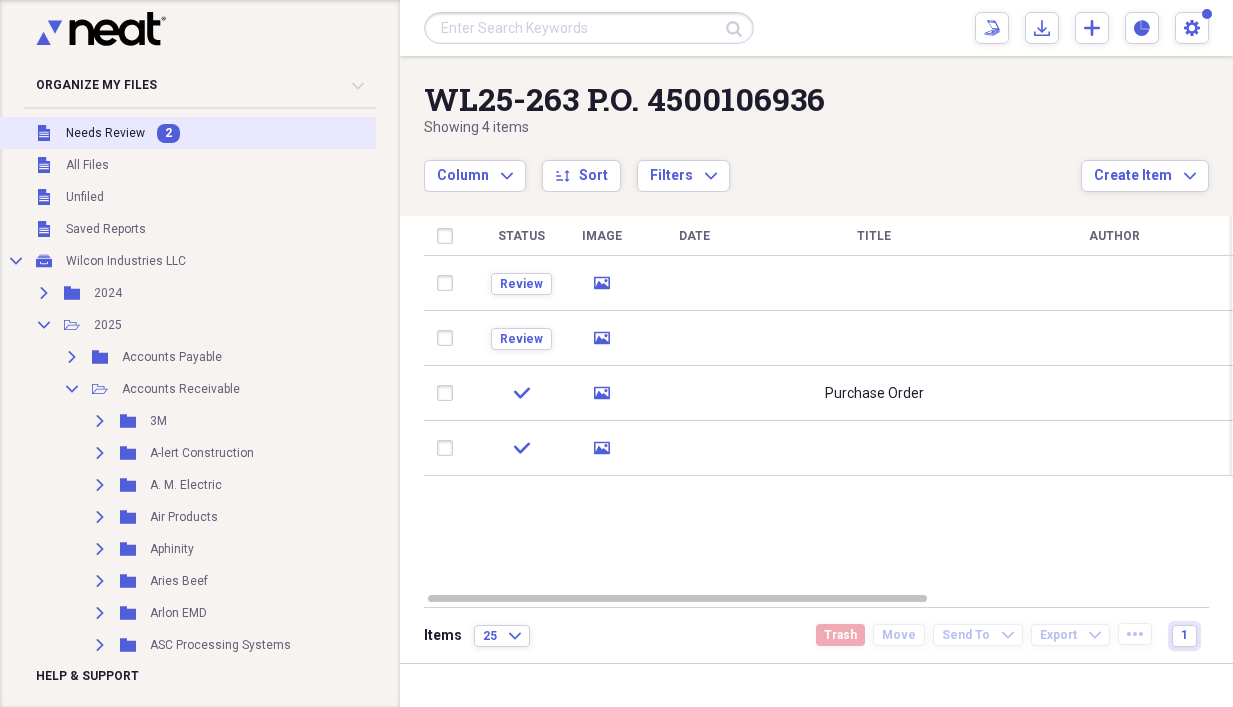 click on "Unfiled Needs Review 2" at bounding box center [232, 133] 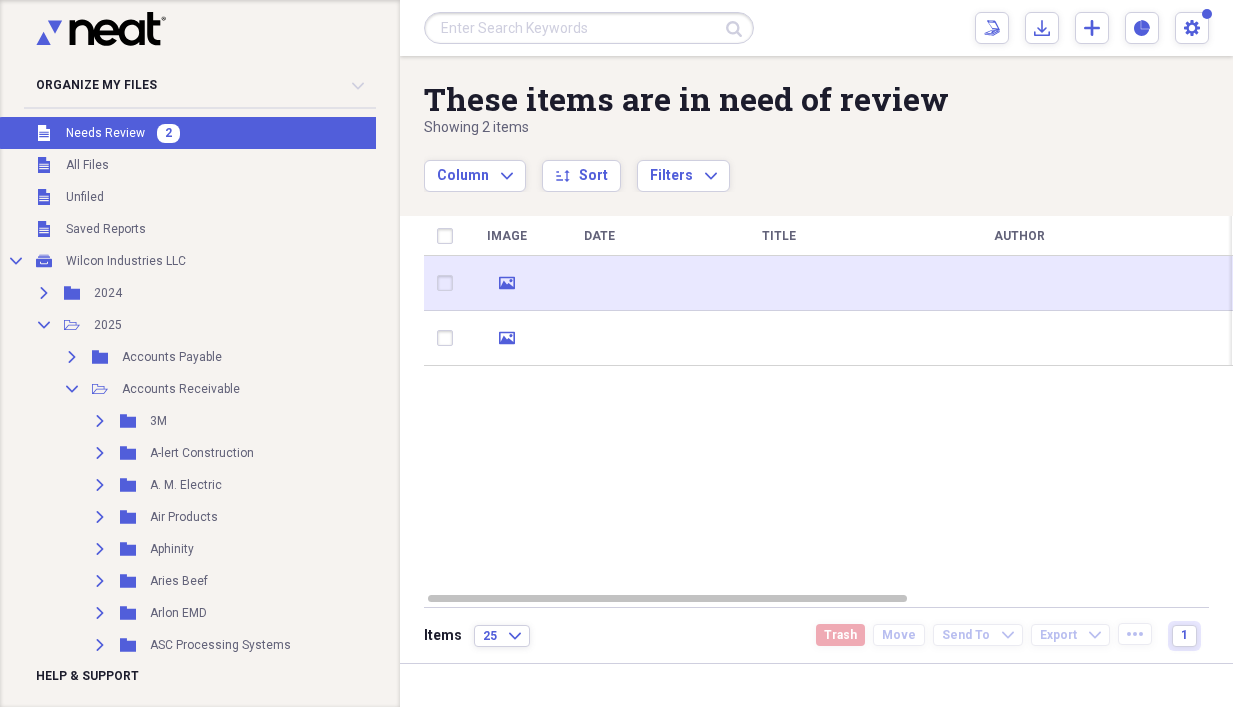 click at bounding box center (779, 283) 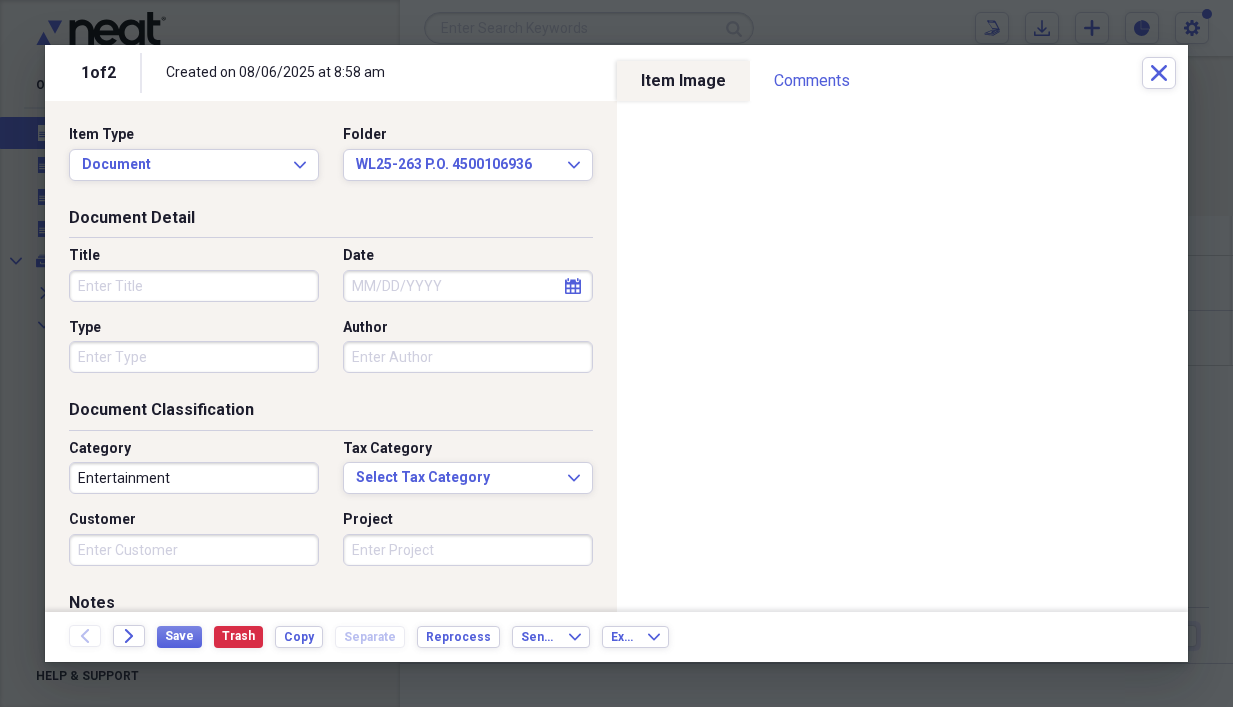 click on "Title" at bounding box center (194, 286) 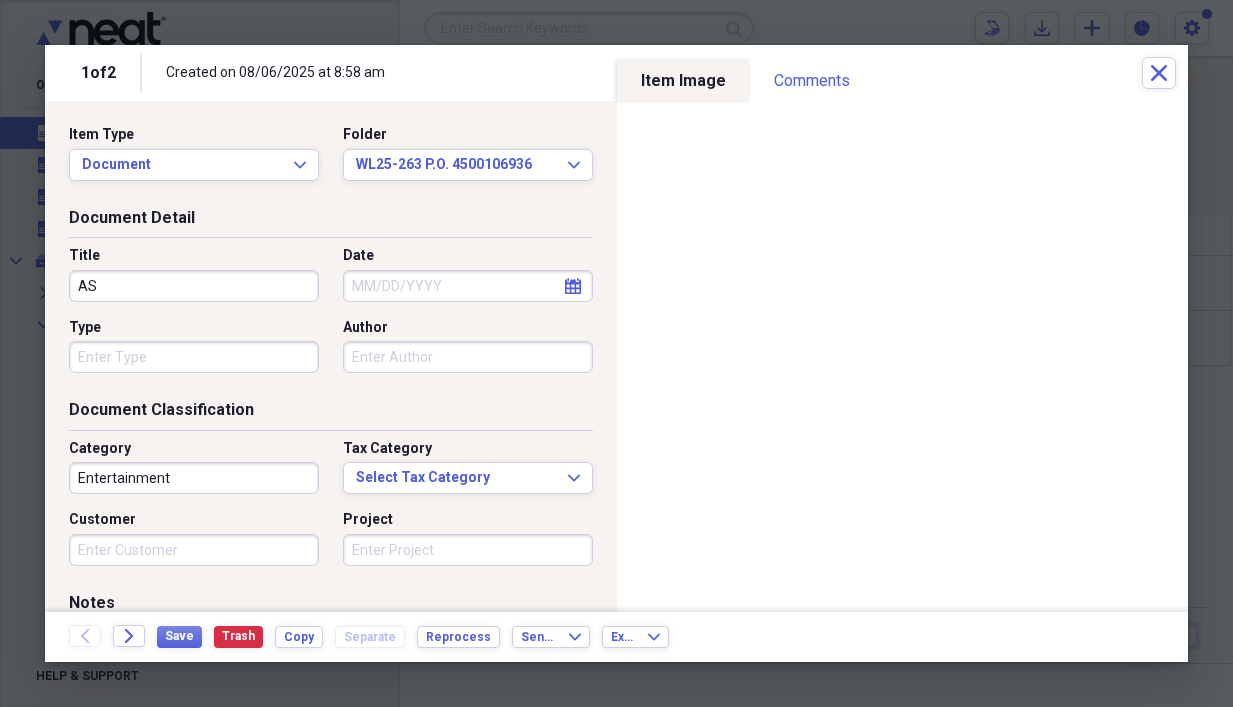 type on "A" 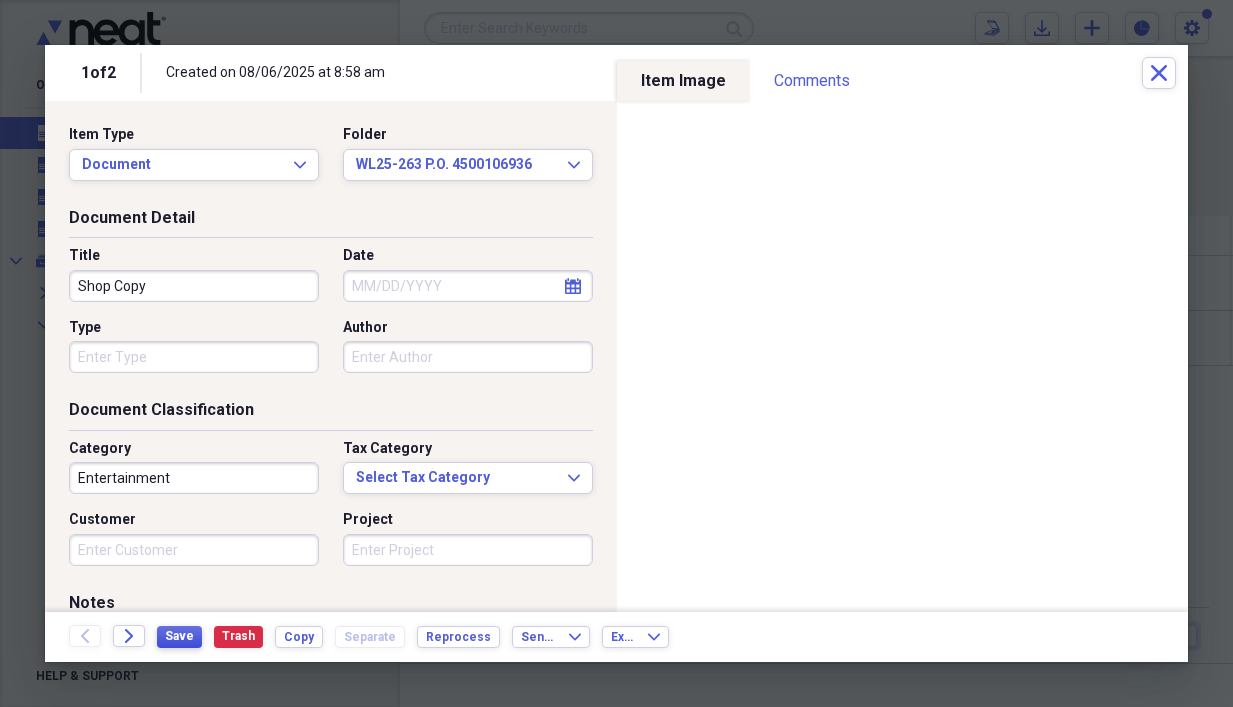 type on "Shop Copy" 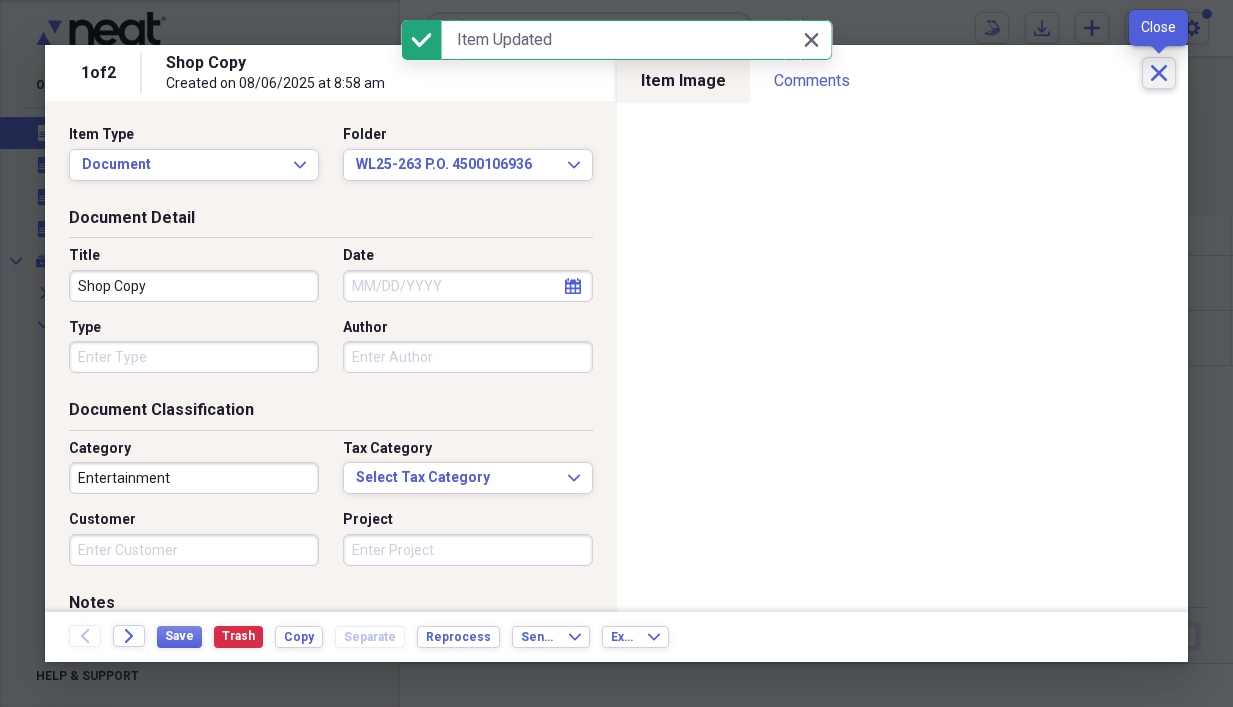 click on "Close" at bounding box center (1159, 73) 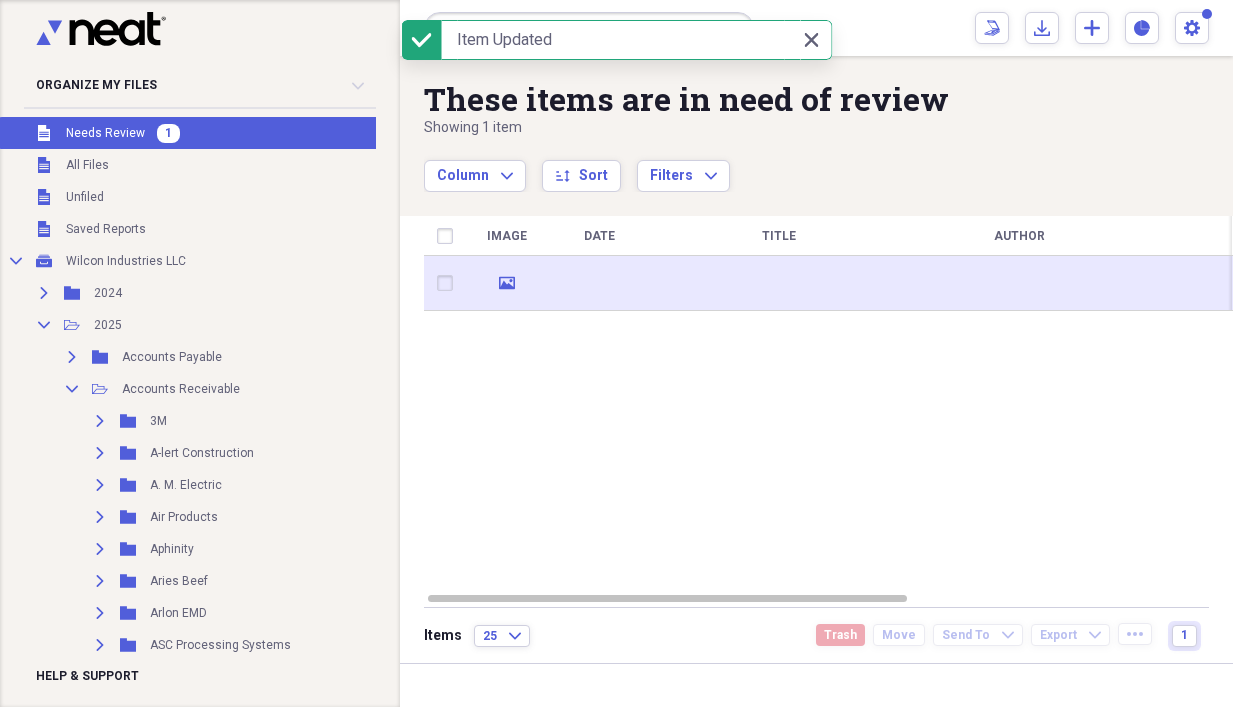 click at bounding box center (779, 283) 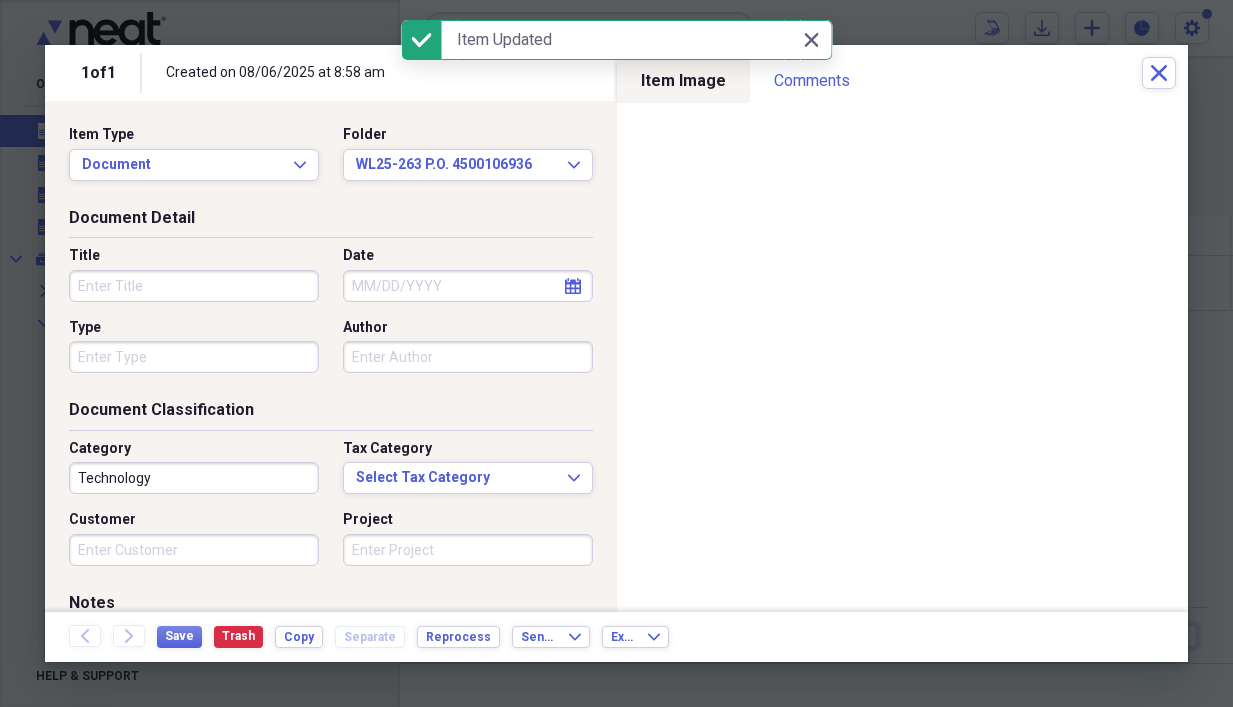 click on "Title" at bounding box center [194, 286] 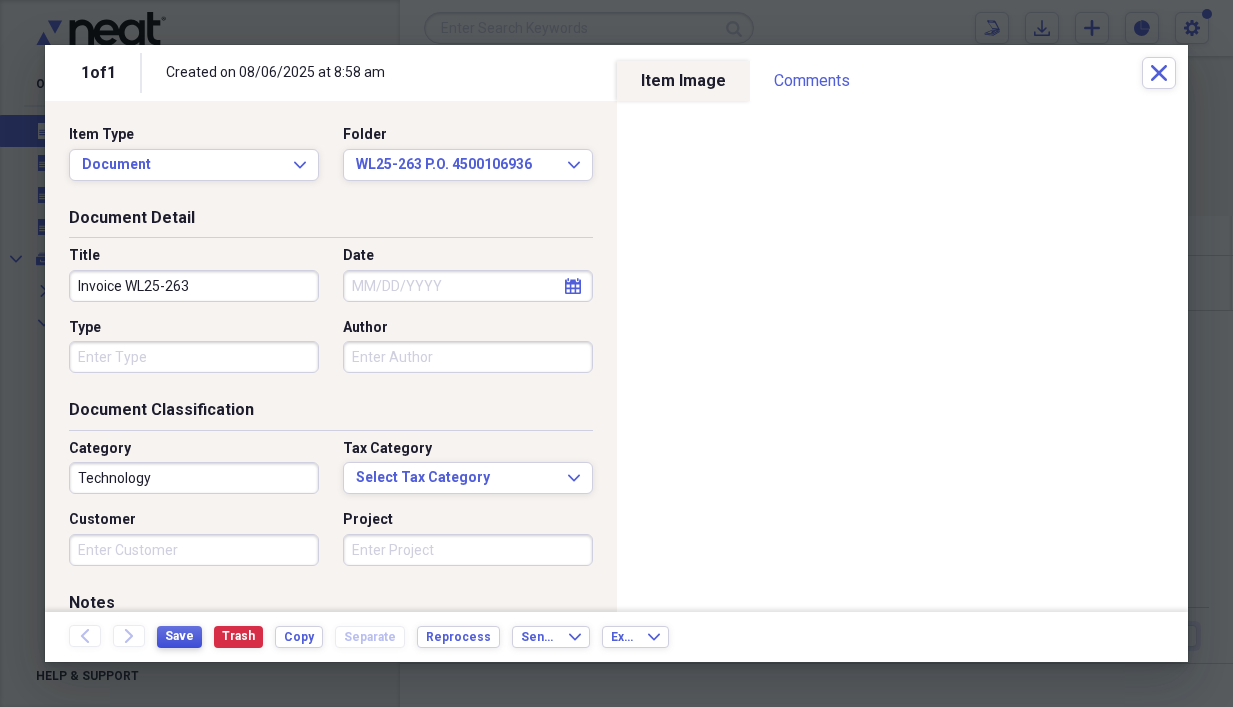 type on "Invoice WL25-263" 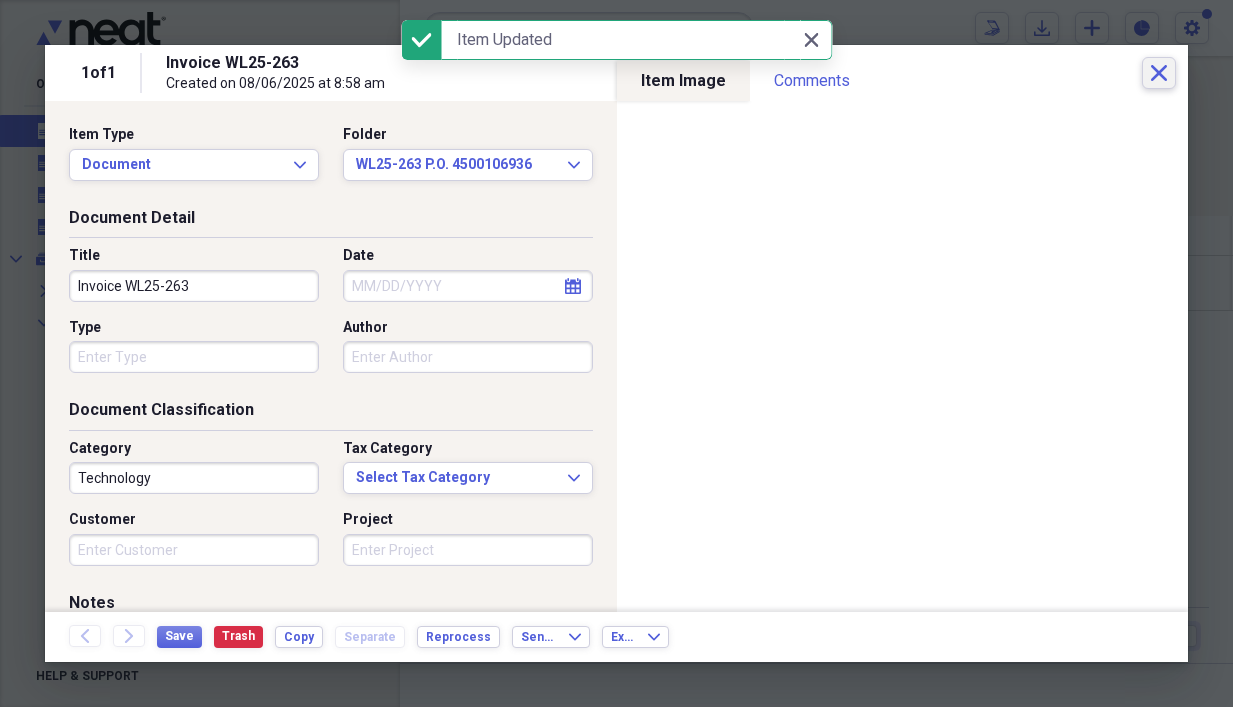 click on "Close" at bounding box center (1159, 73) 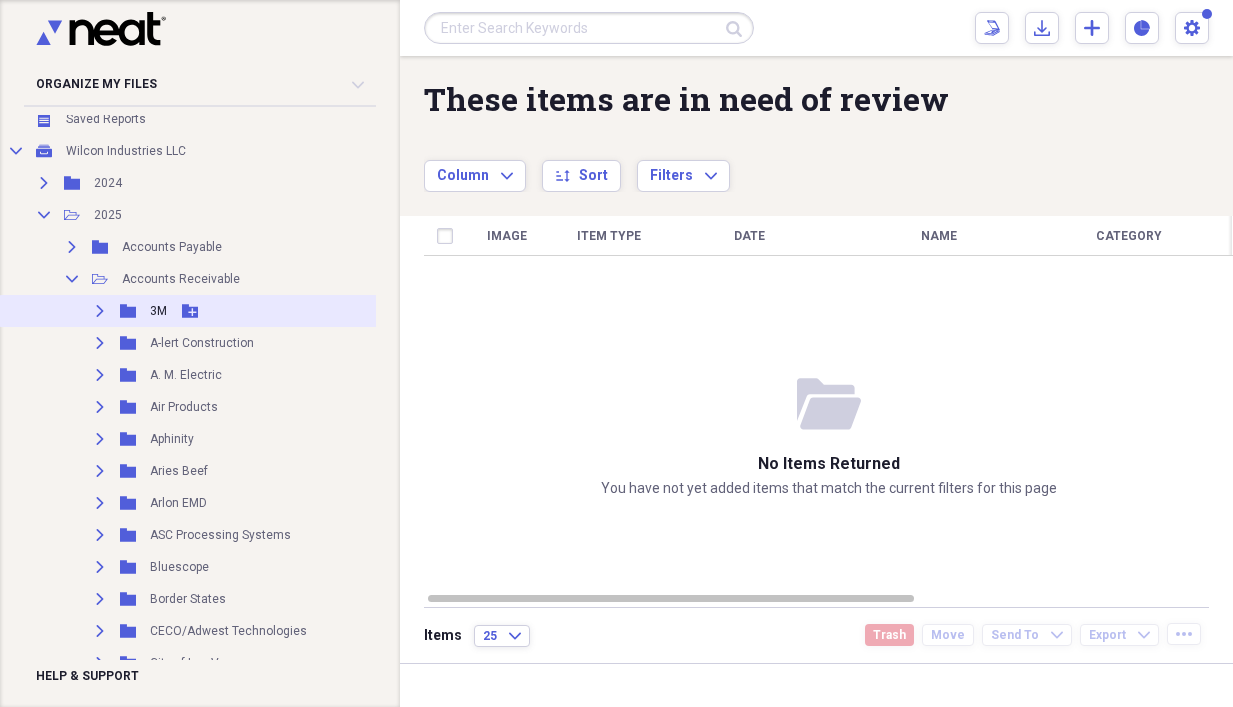 scroll, scrollTop: 0, scrollLeft: 0, axis: both 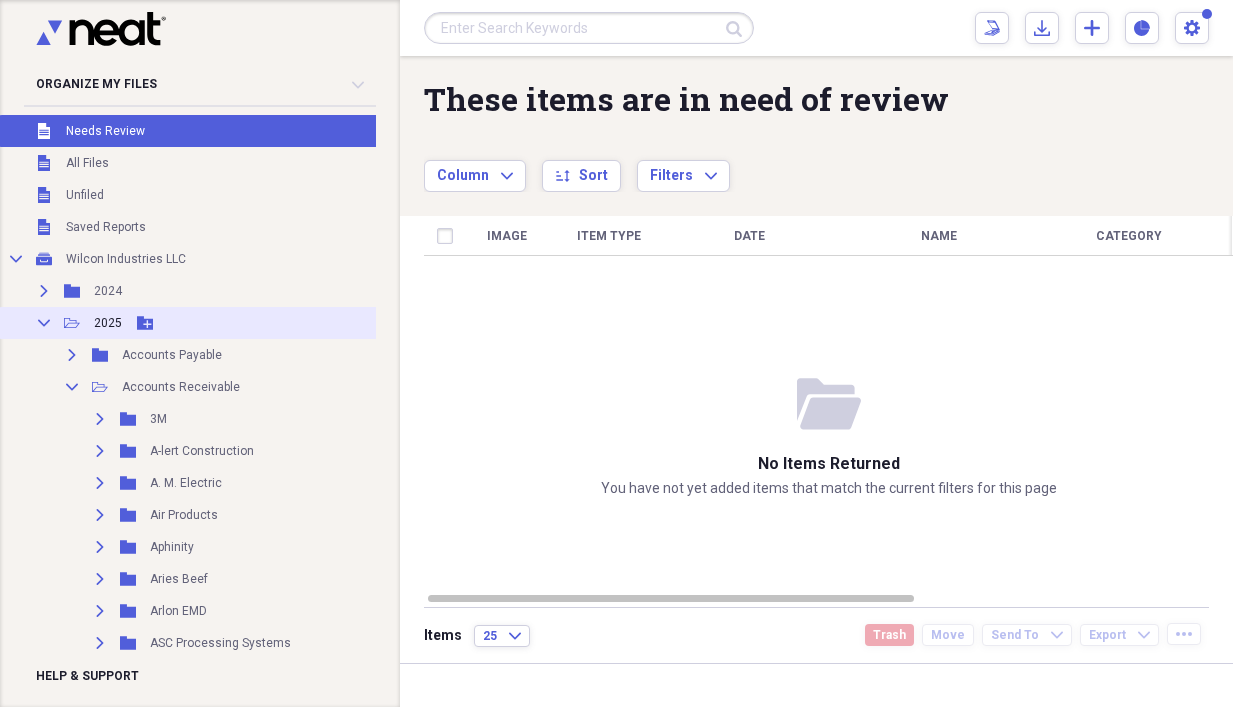 click on "Add Folder" at bounding box center [145, 323] 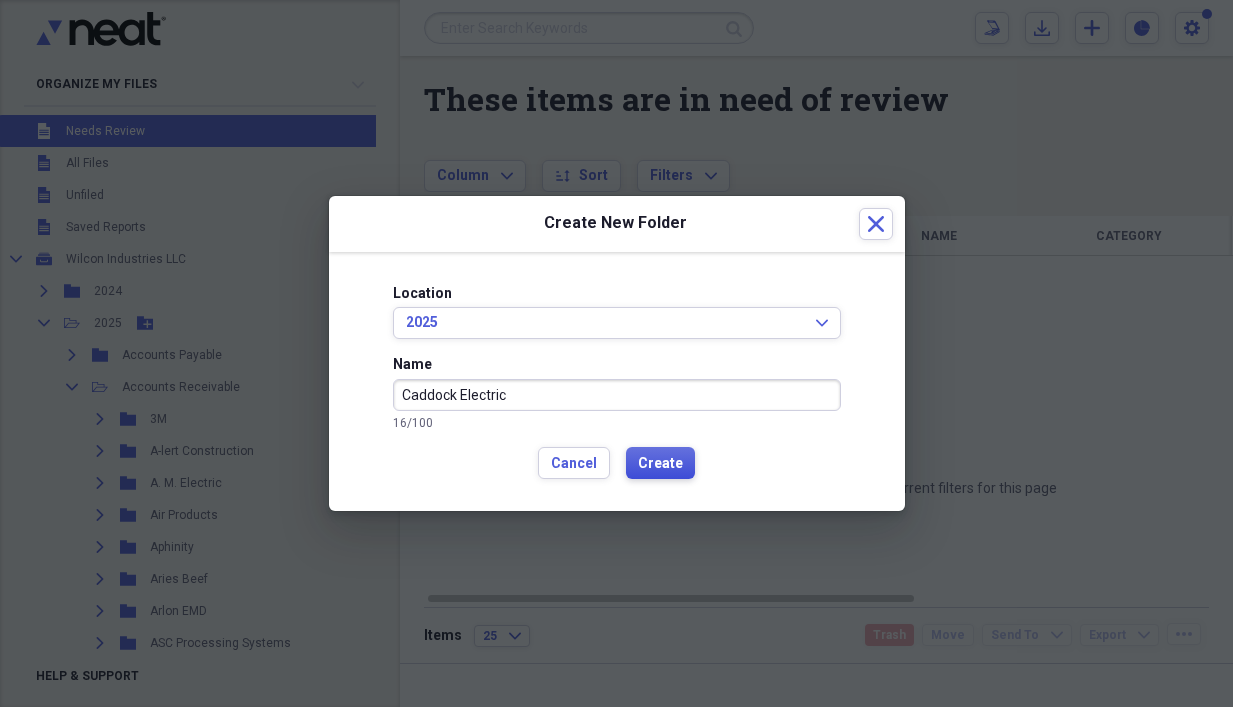 type on "Caddock Electric" 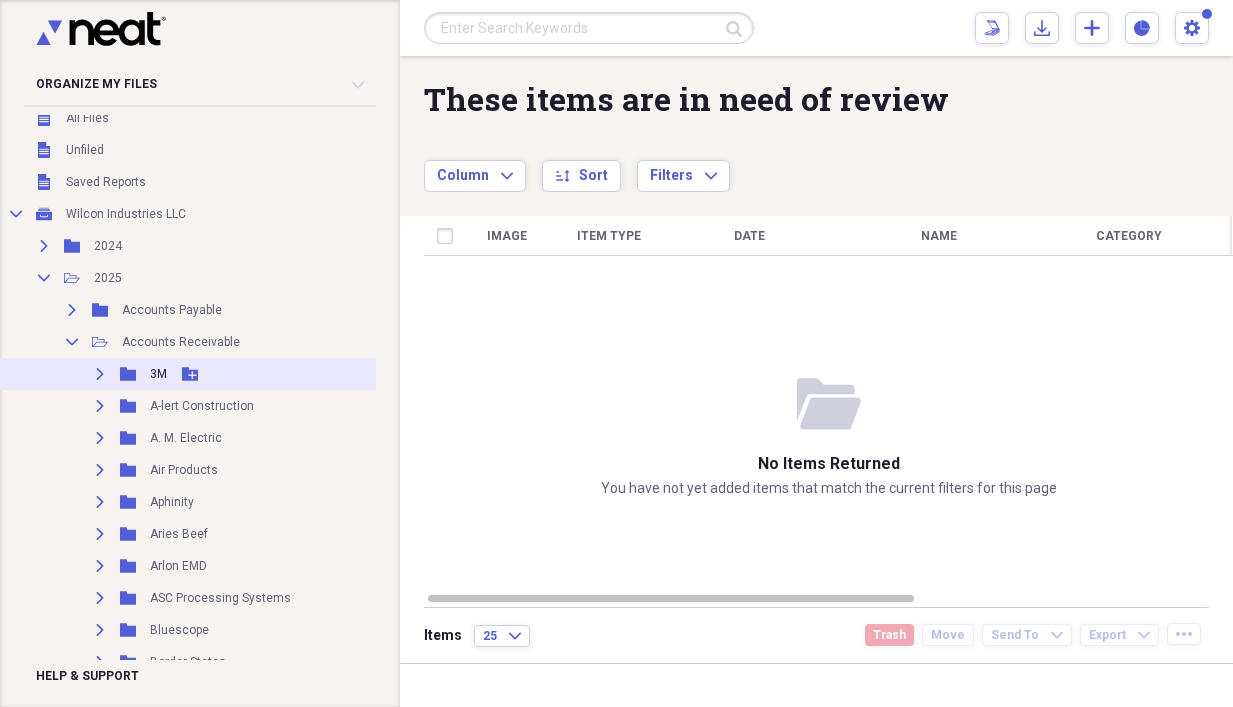 scroll, scrollTop: 0, scrollLeft: 0, axis: both 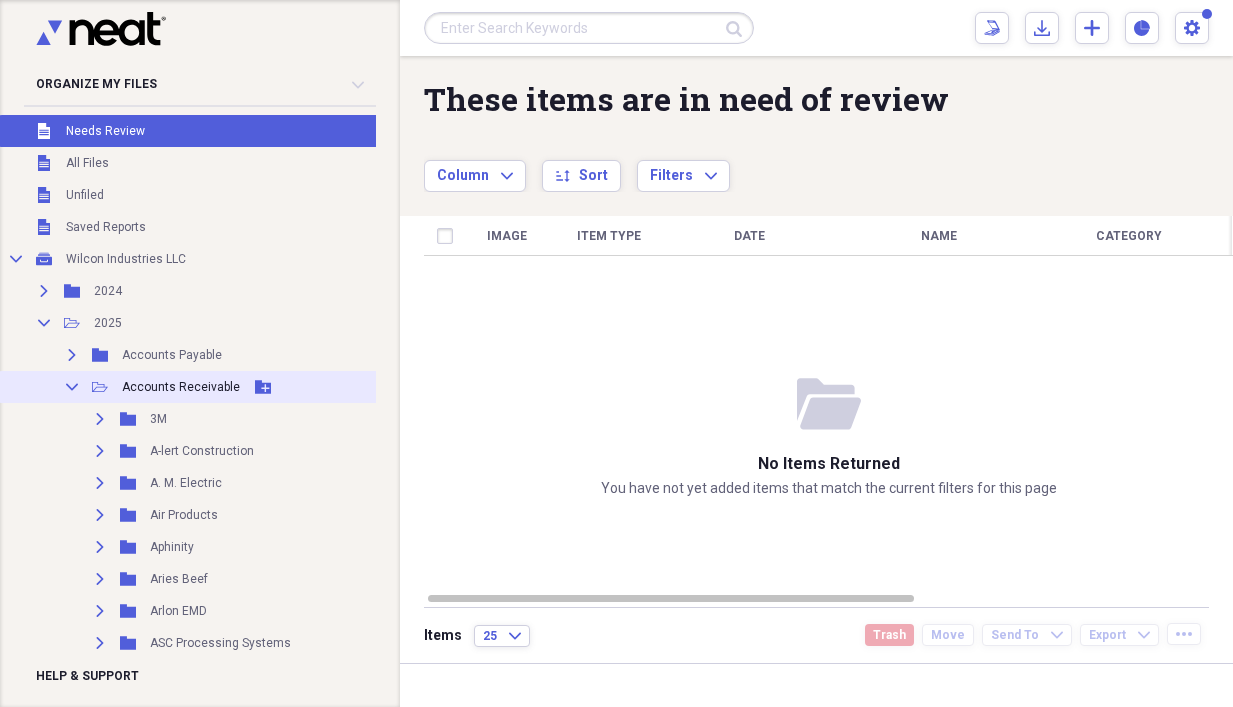 click on "Add Folder" at bounding box center [263, 387] 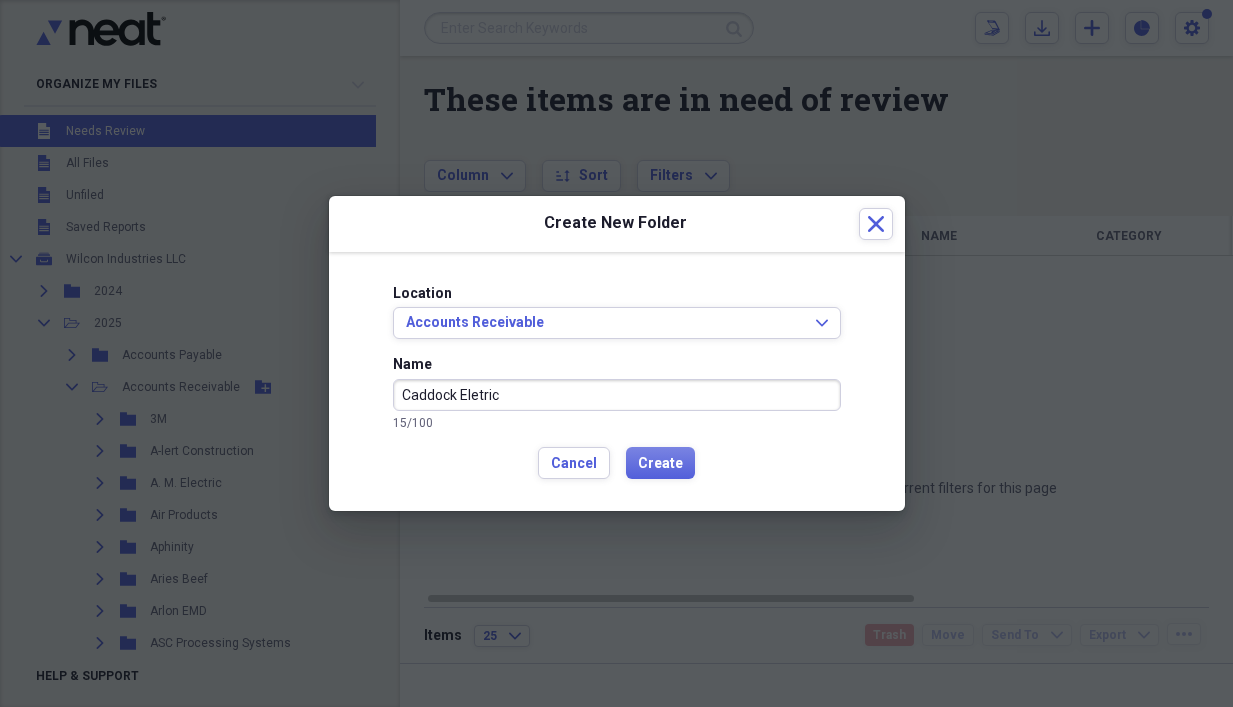 click on "Caddock Eletric" at bounding box center [617, 395] 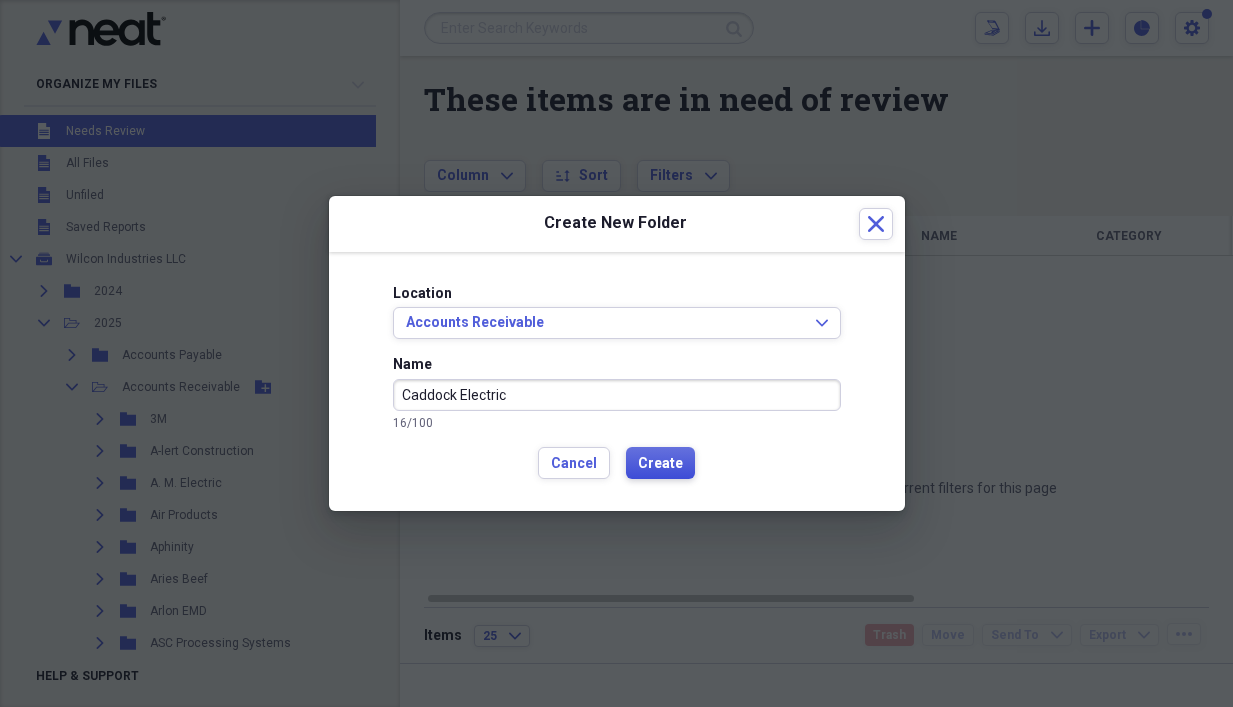 type on "Caddock Electric" 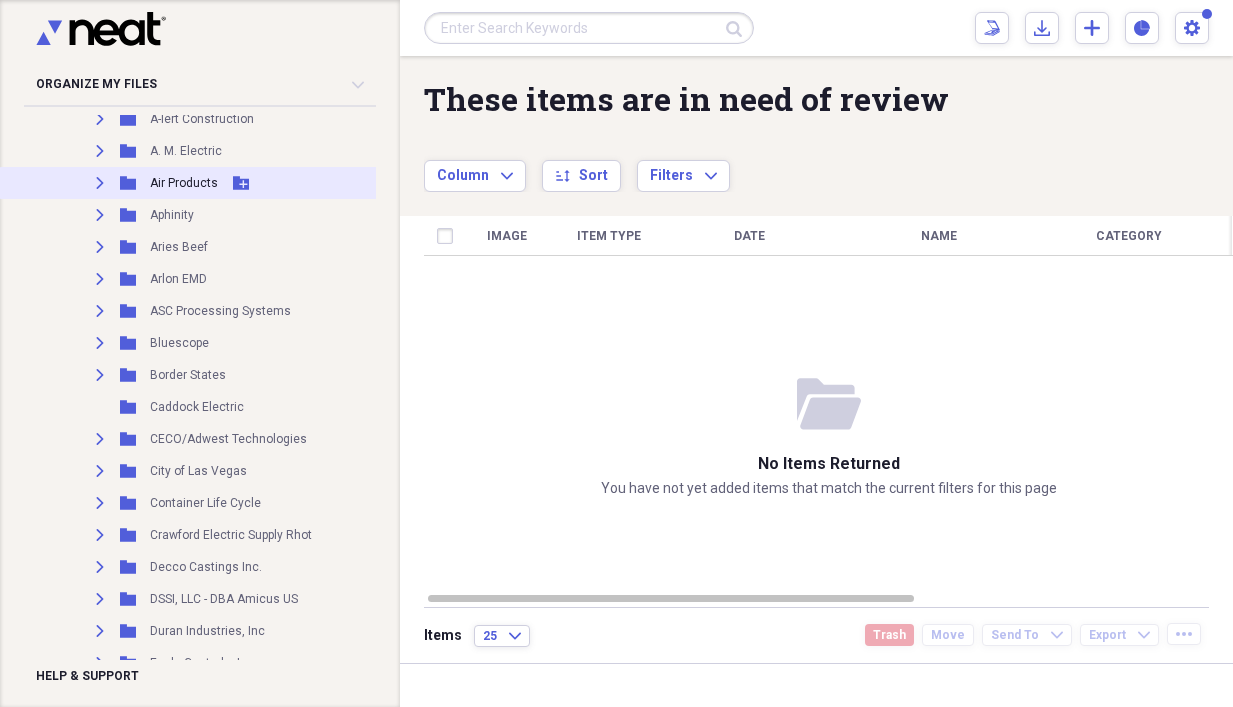 scroll, scrollTop: 400, scrollLeft: 0, axis: vertical 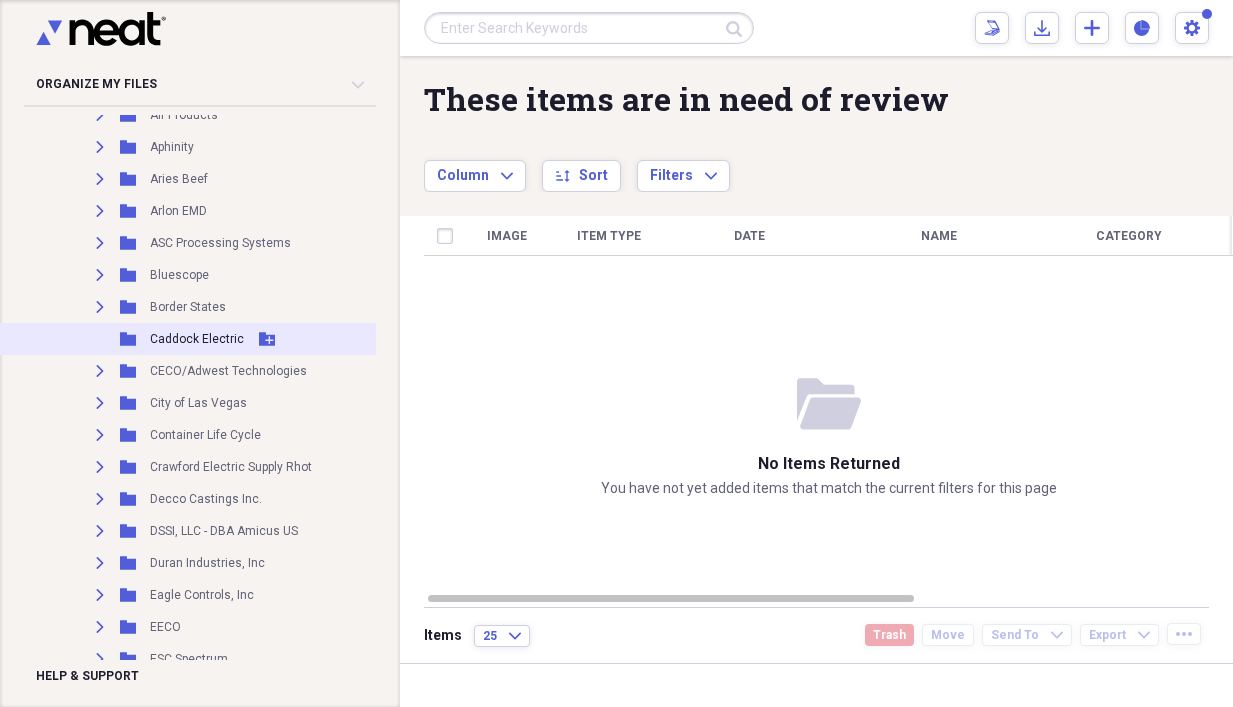 click on "Add Folder" 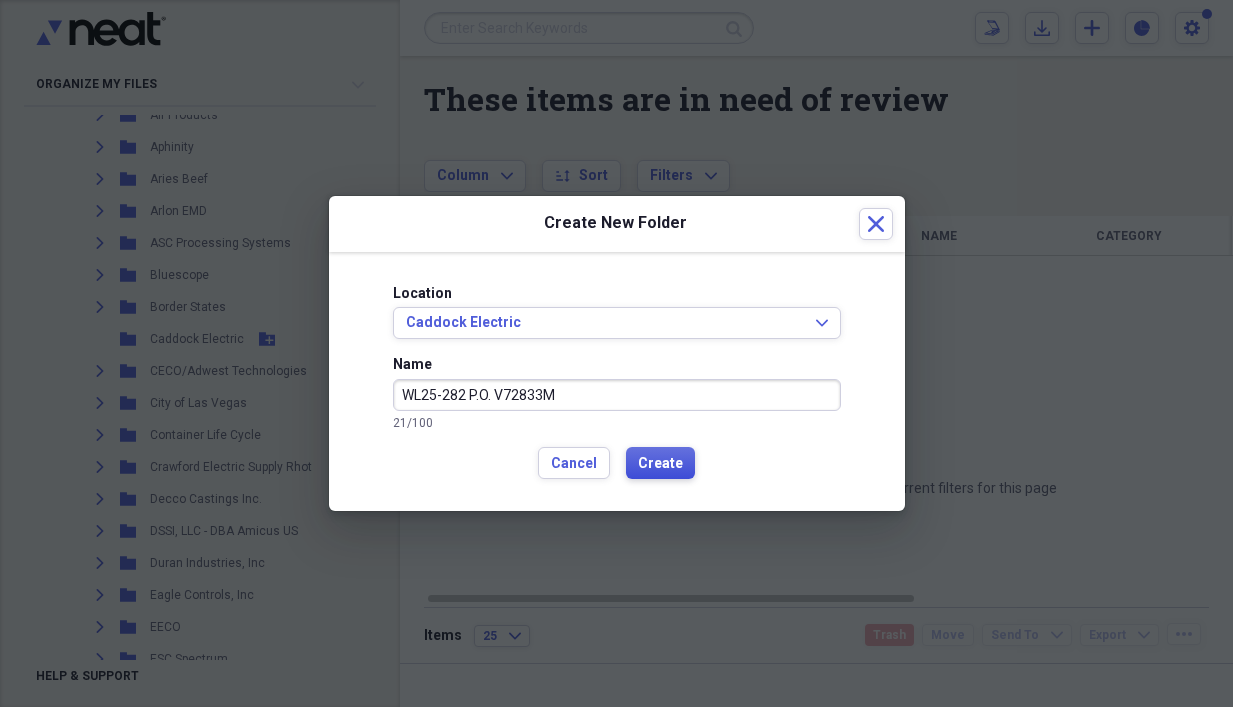 type on "WL25-282 P.O. V72833M" 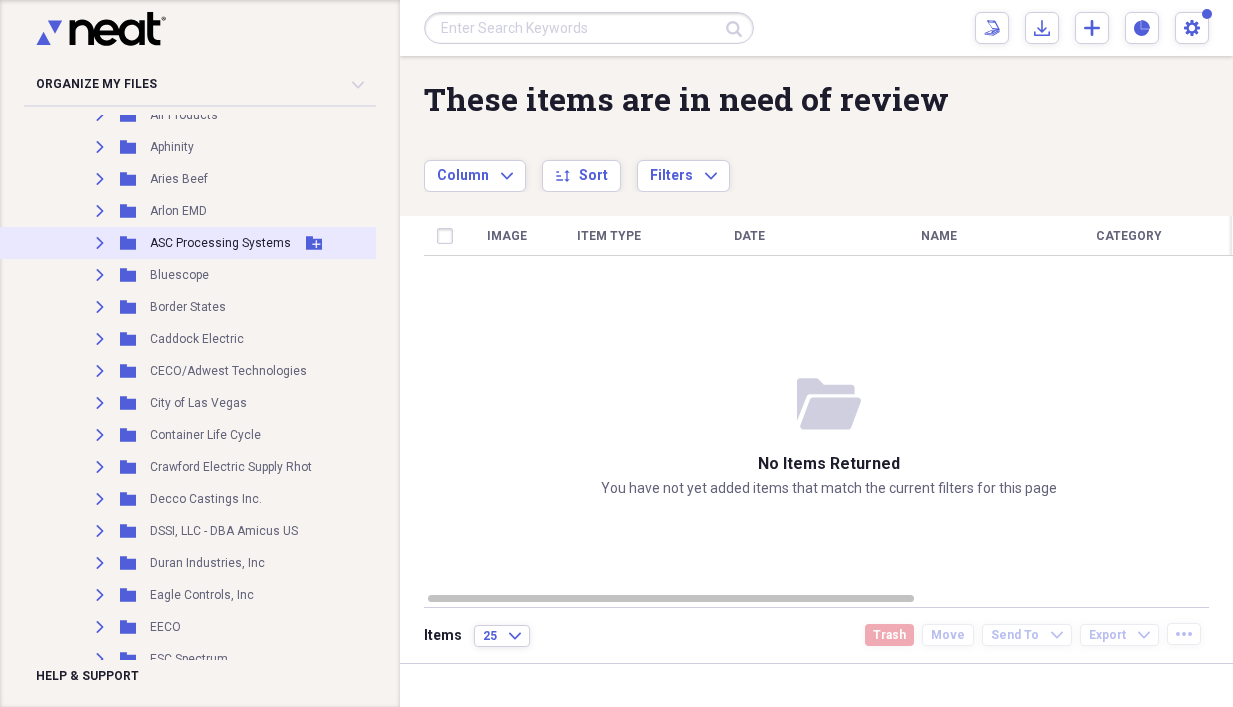 click on "Add Folder" 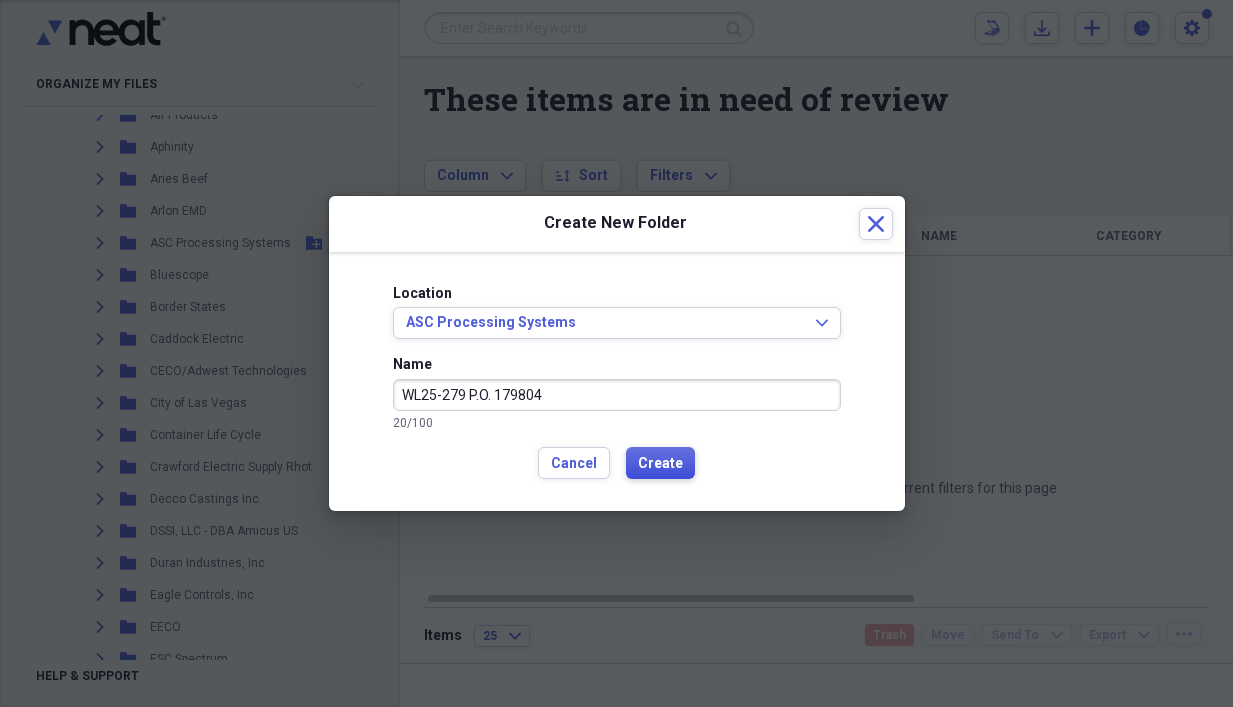 type on "WL25-279 P.O. 179804" 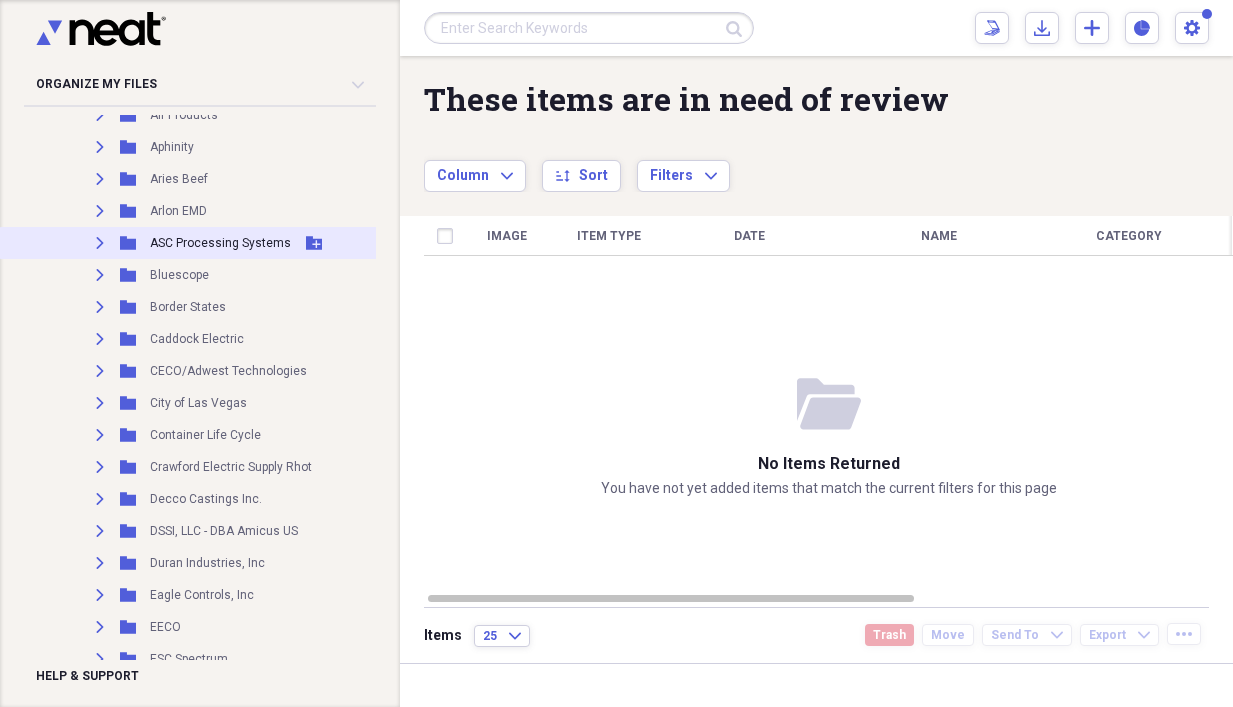 click 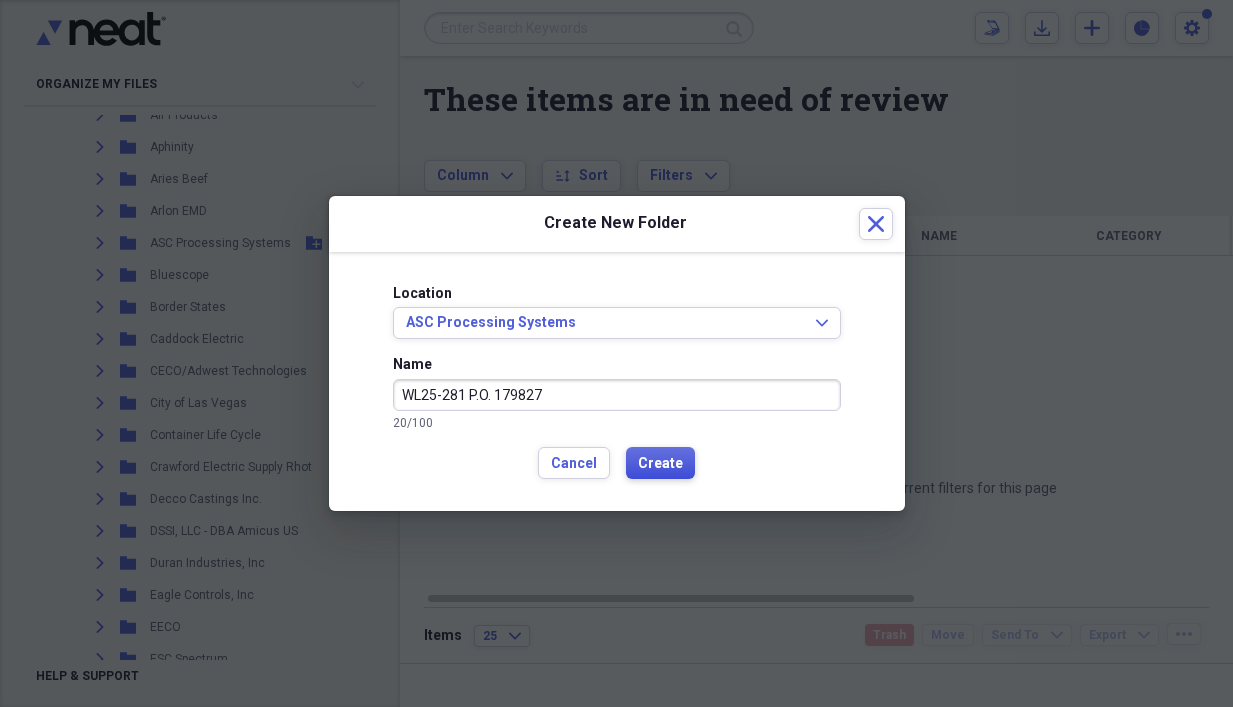 type on "WL25-281 P.O. 179827" 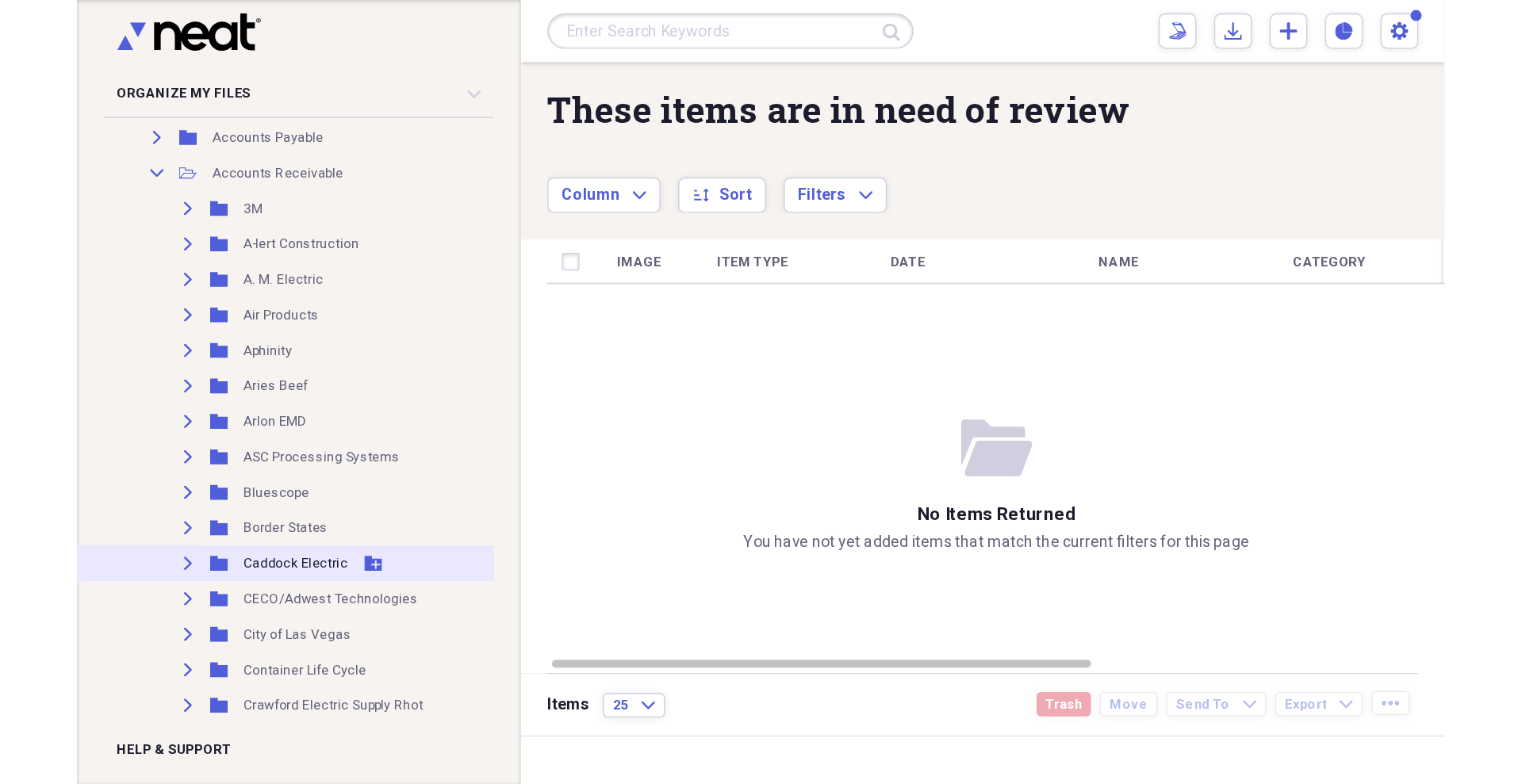 scroll, scrollTop: 159, scrollLeft: 0, axis: vertical 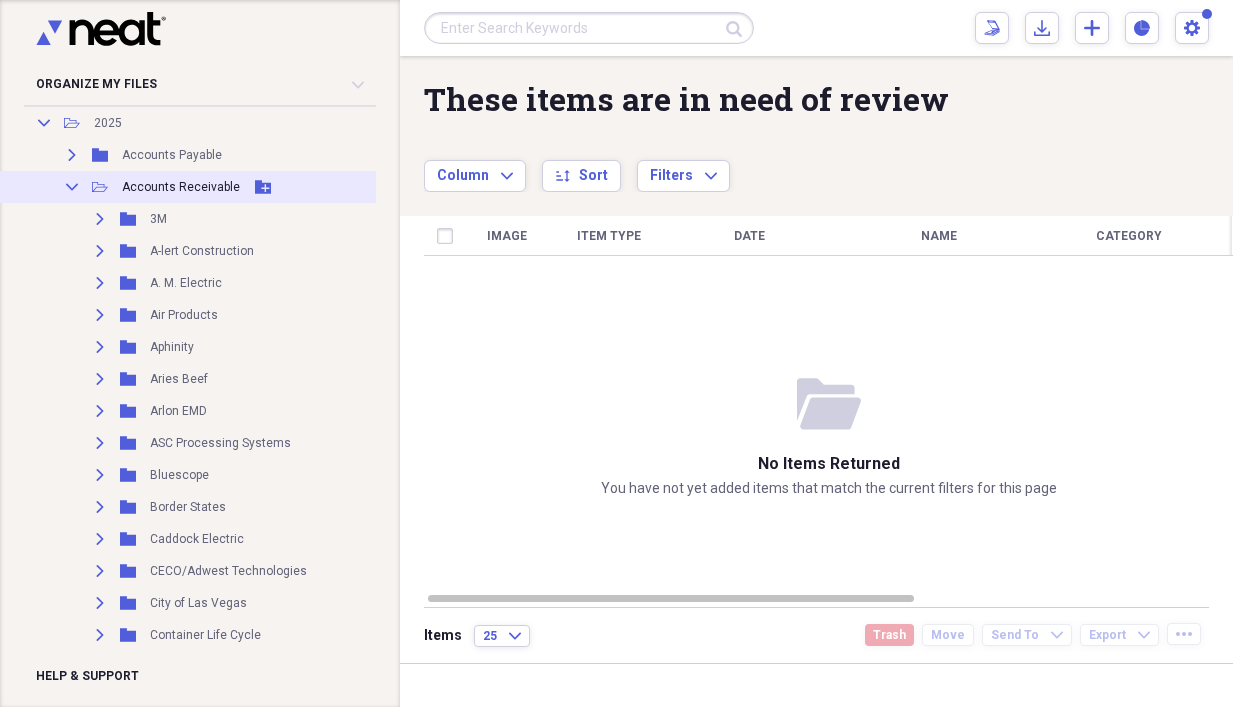 click 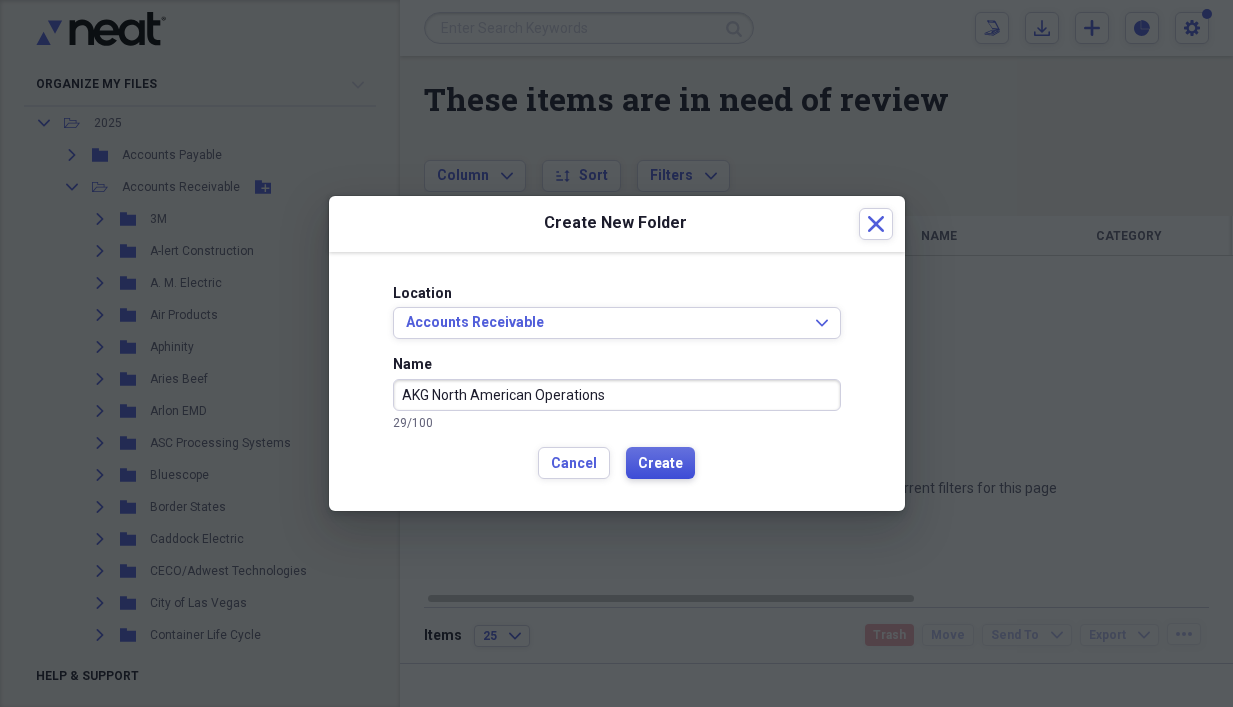 type on "AKG North American Operations" 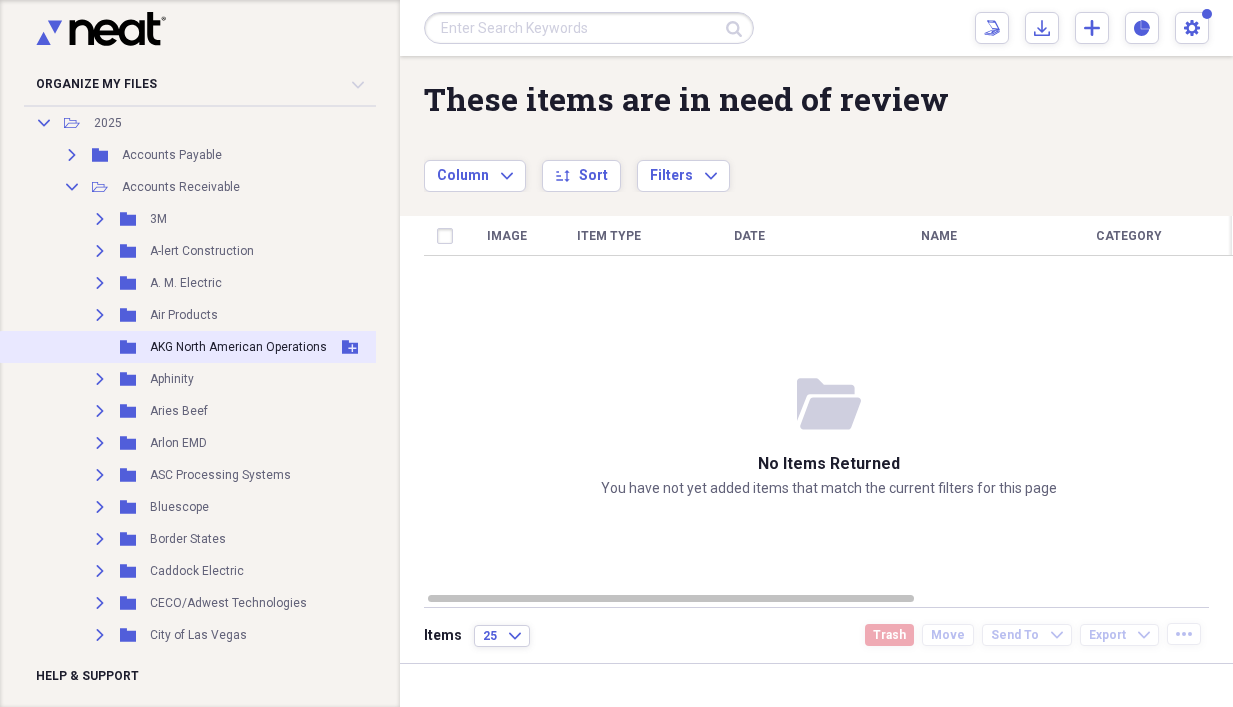 click 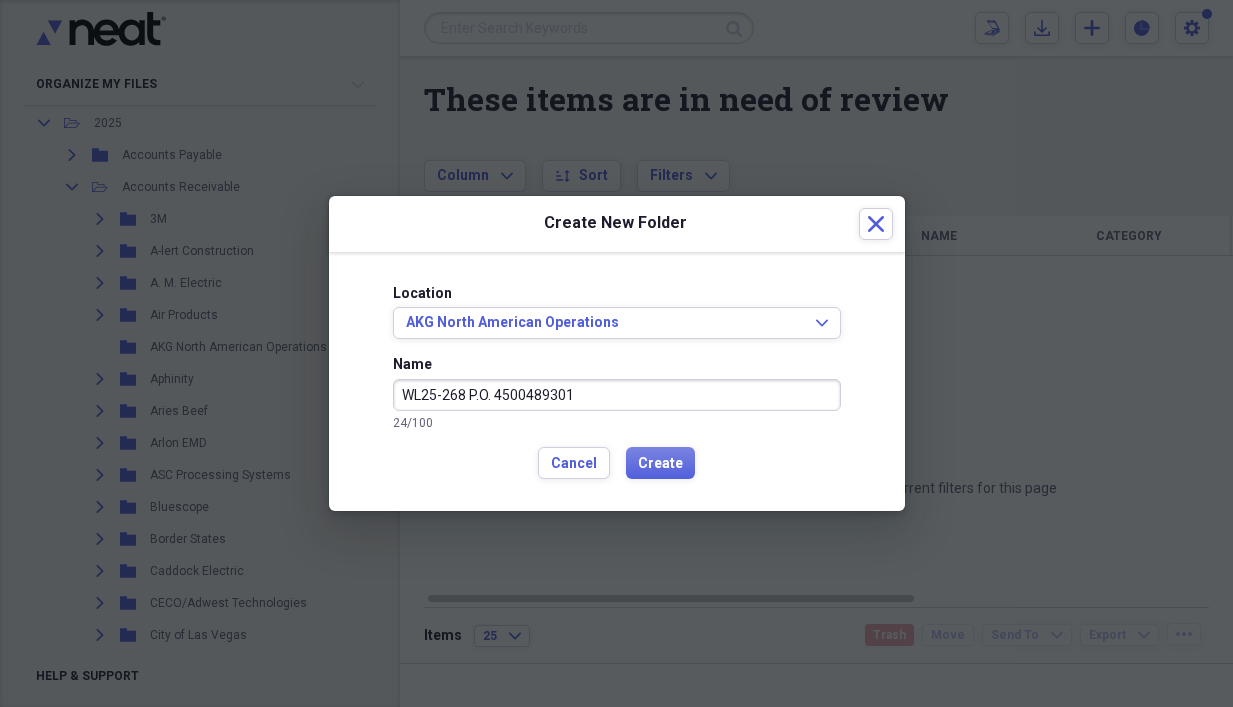 type on "WL25-268 P.O. 4500489301" 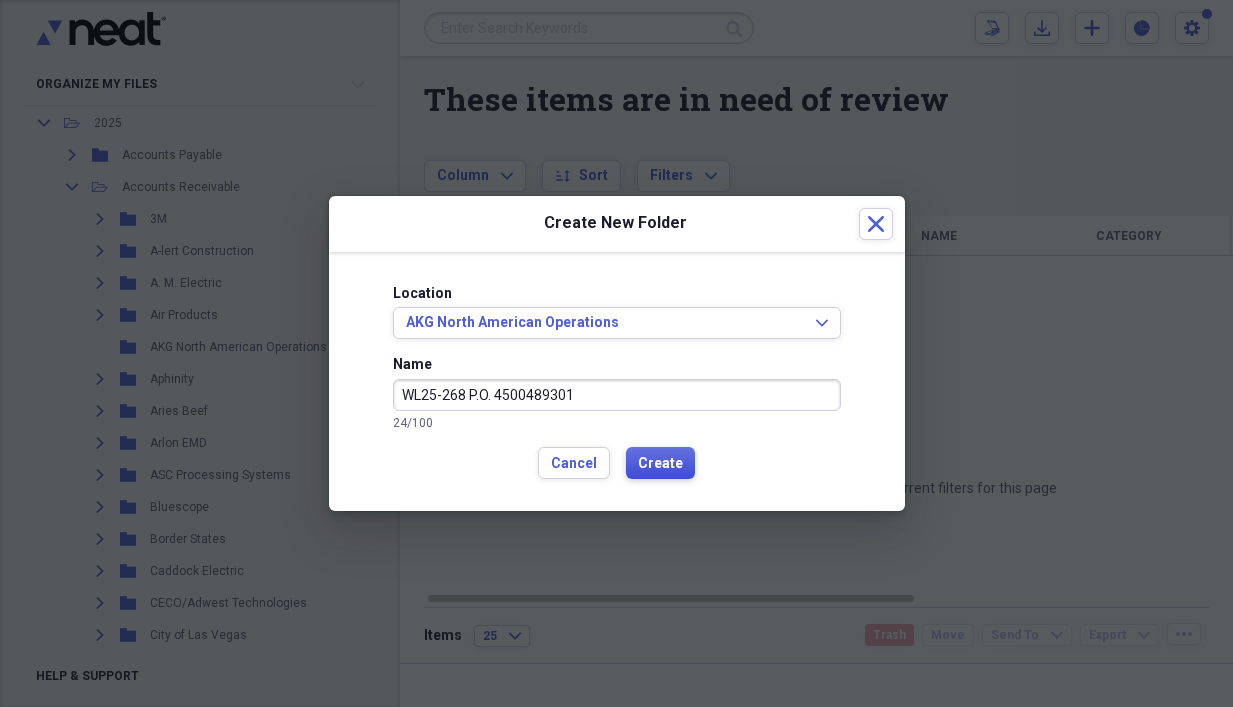 click on "Create" at bounding box center (660, 464) 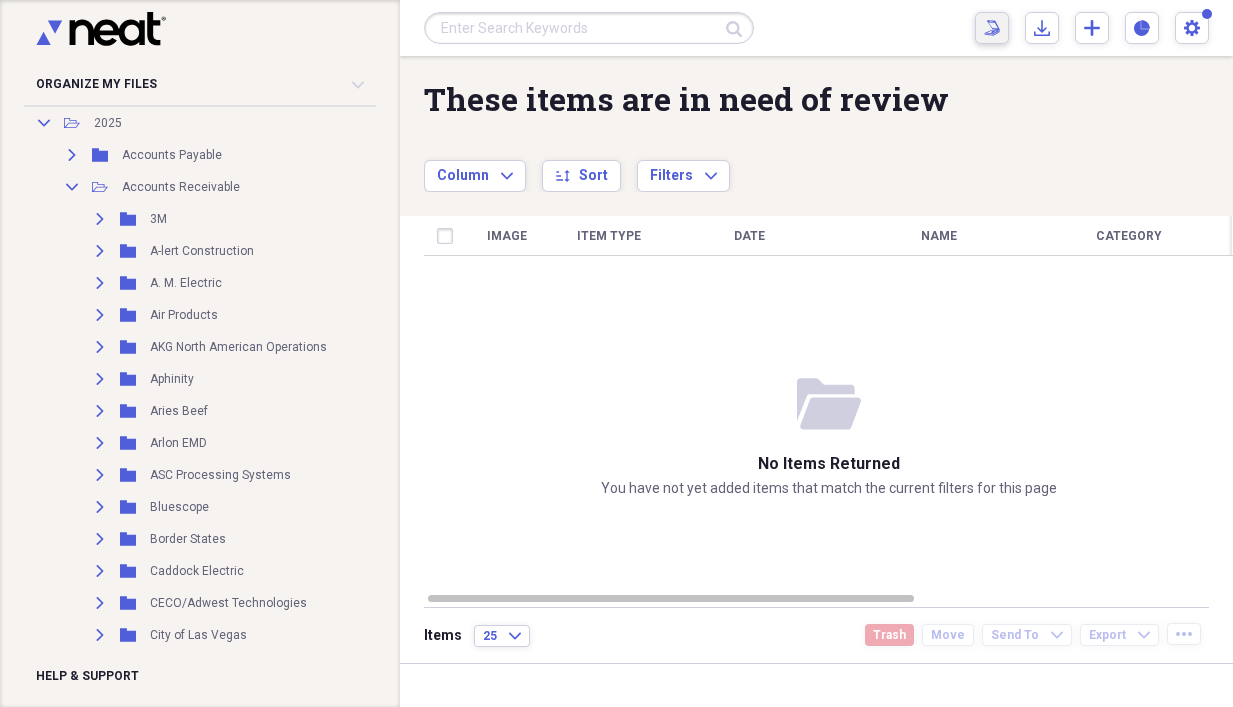 click 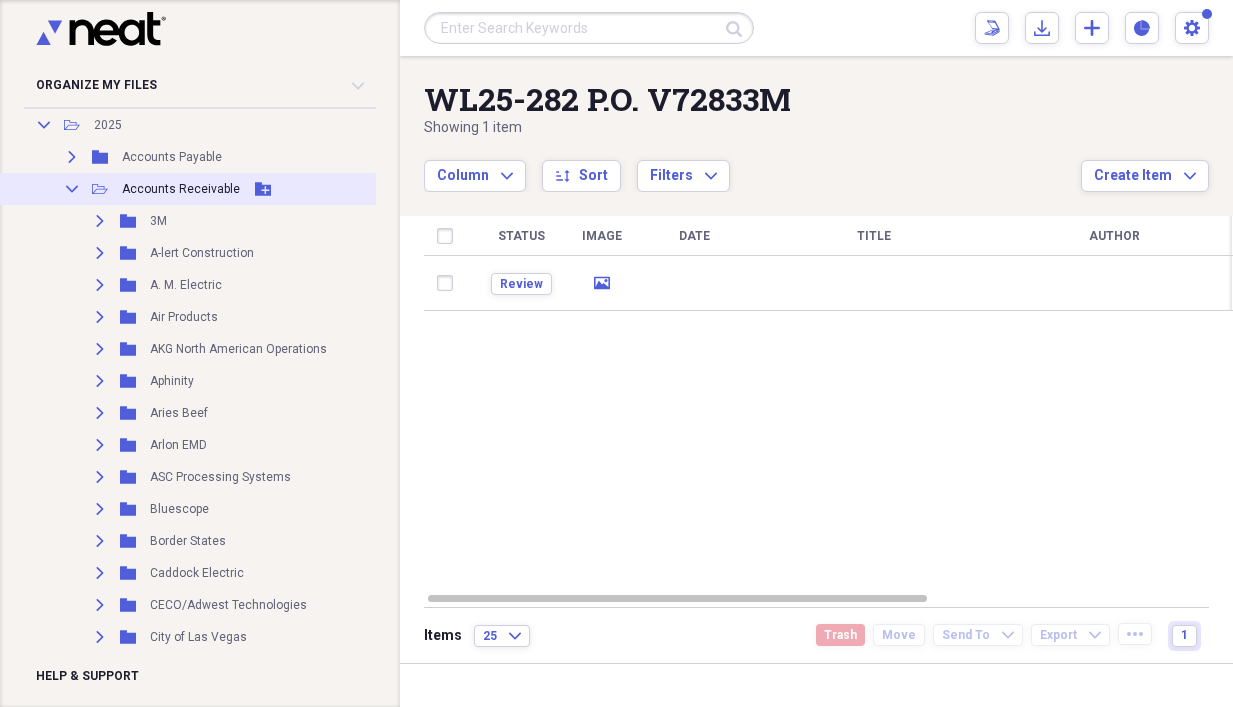 click on "Collapse Open Folder Accounts Receivable Add Folder" at bounding box center (232, 189) 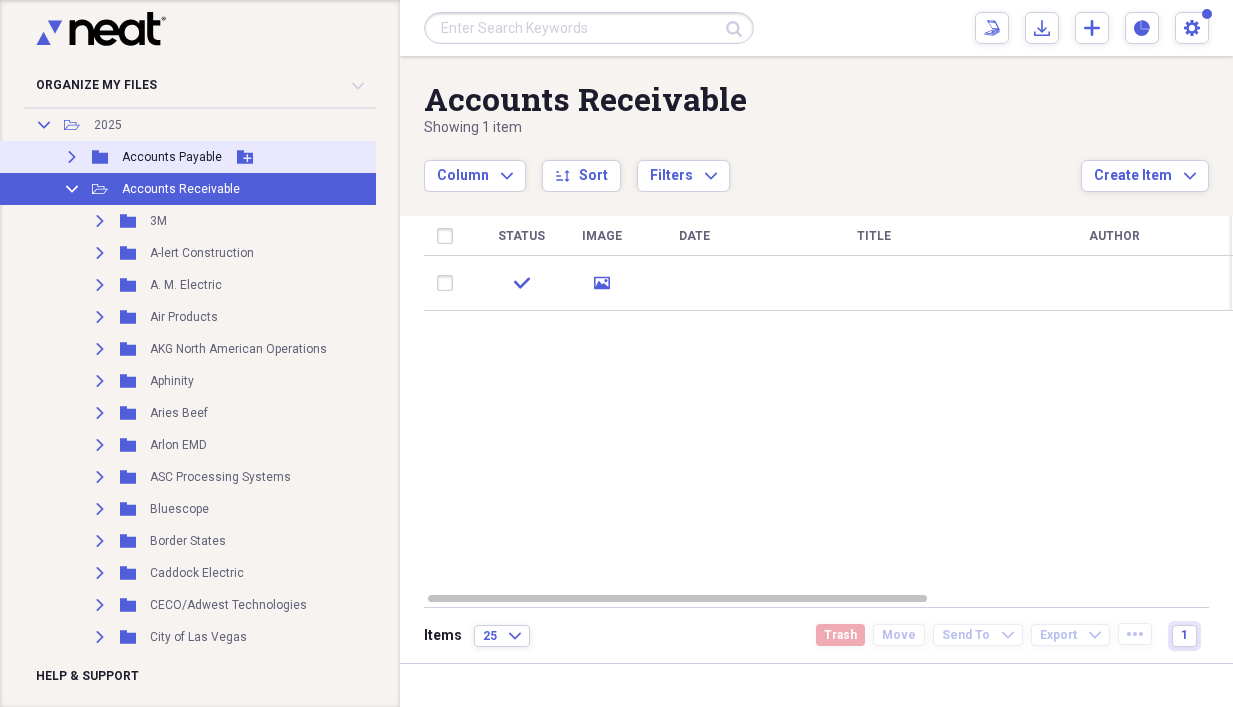 click on "Expand" 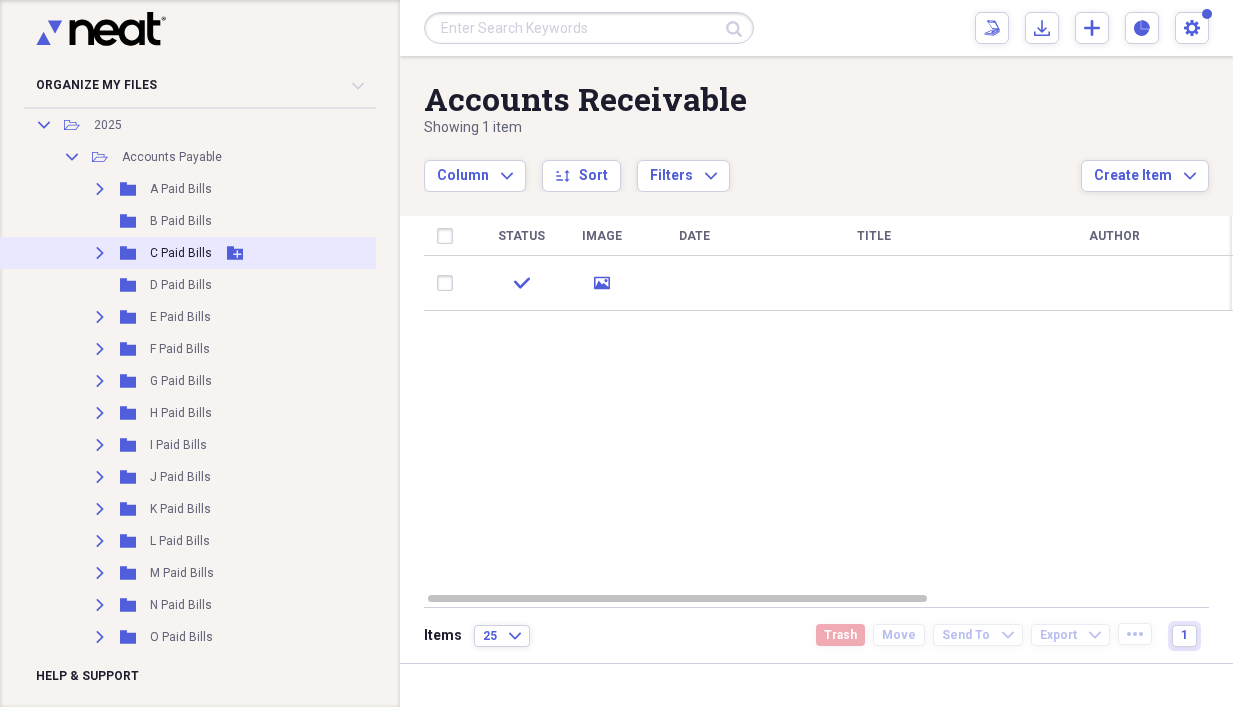 click on "Expand" at bounding box center [100, 253] 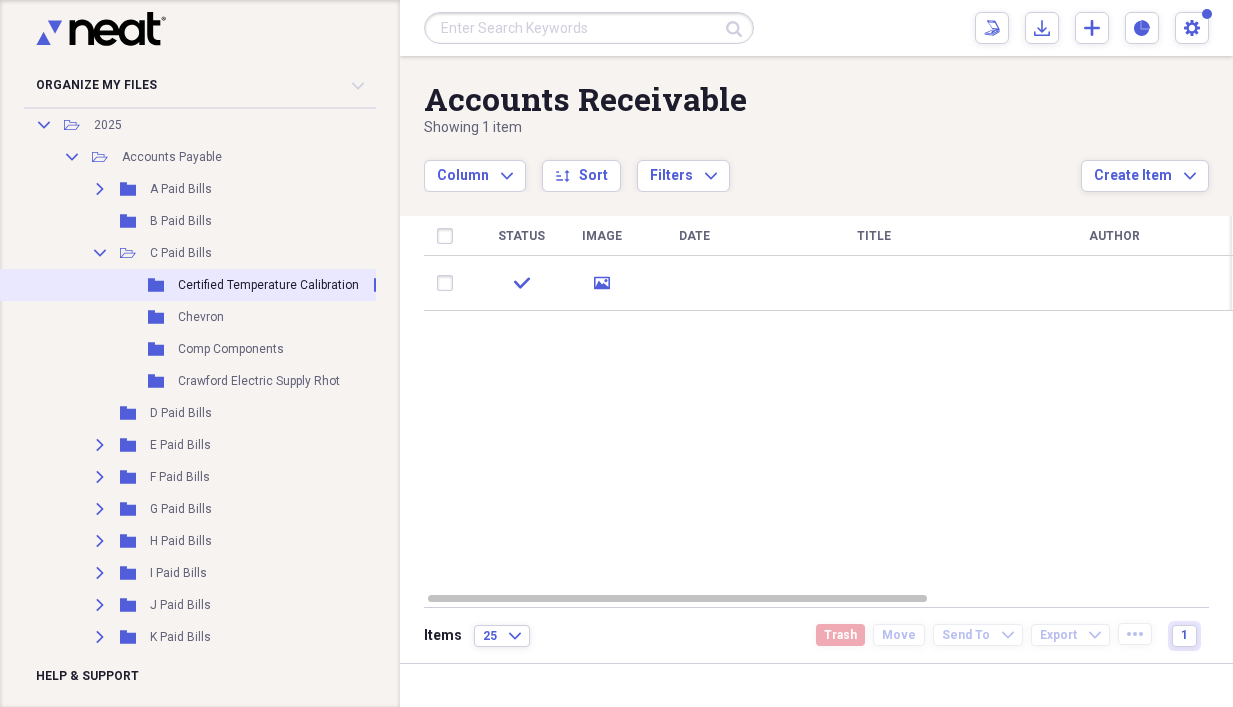click on "Certified Temperature Calibration" at bounding box center [268, 285] 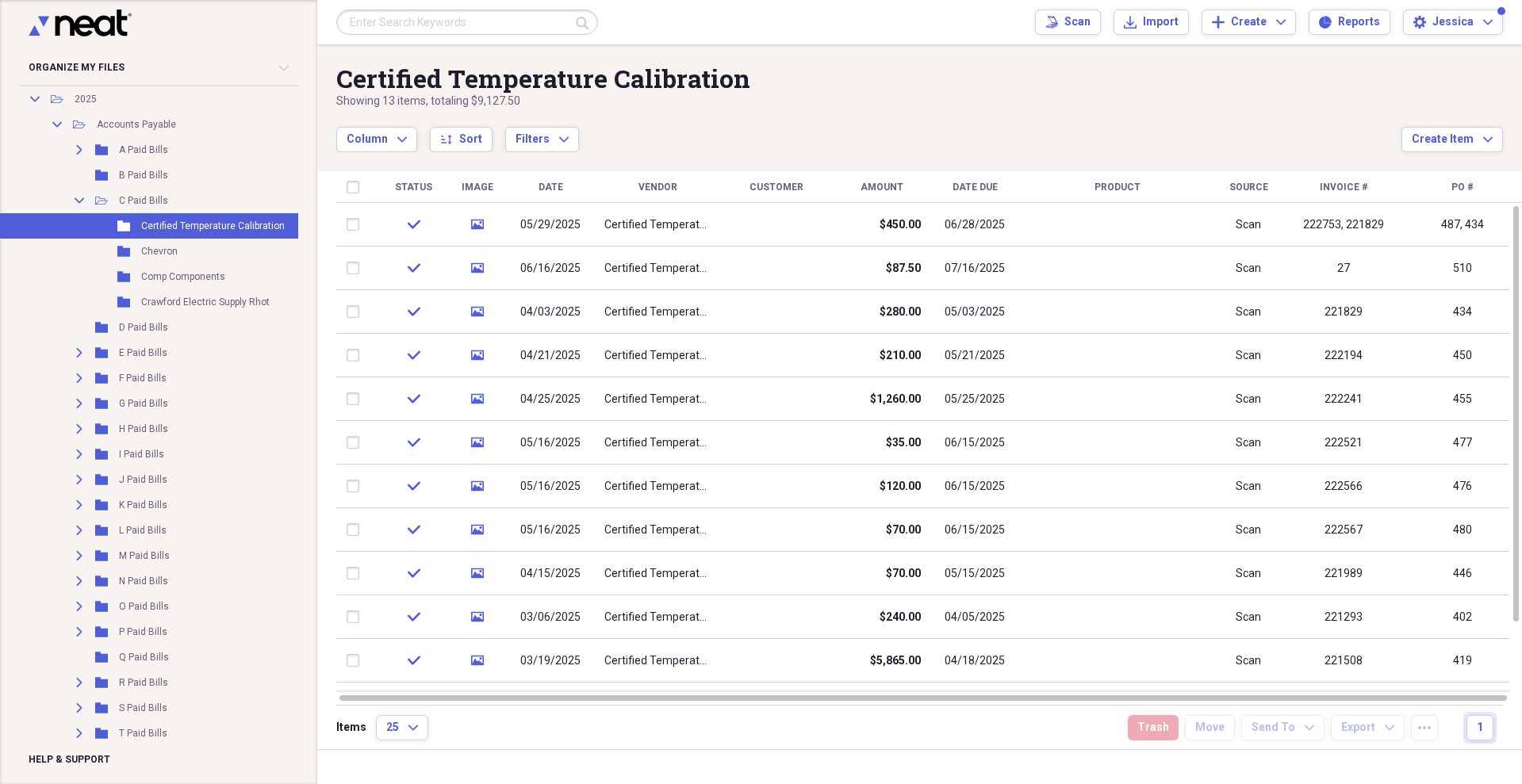 drag, startPoint x: 756, startPoint y: 690, endPoint x: 927, endPoint y: 713, distance: 172.53985 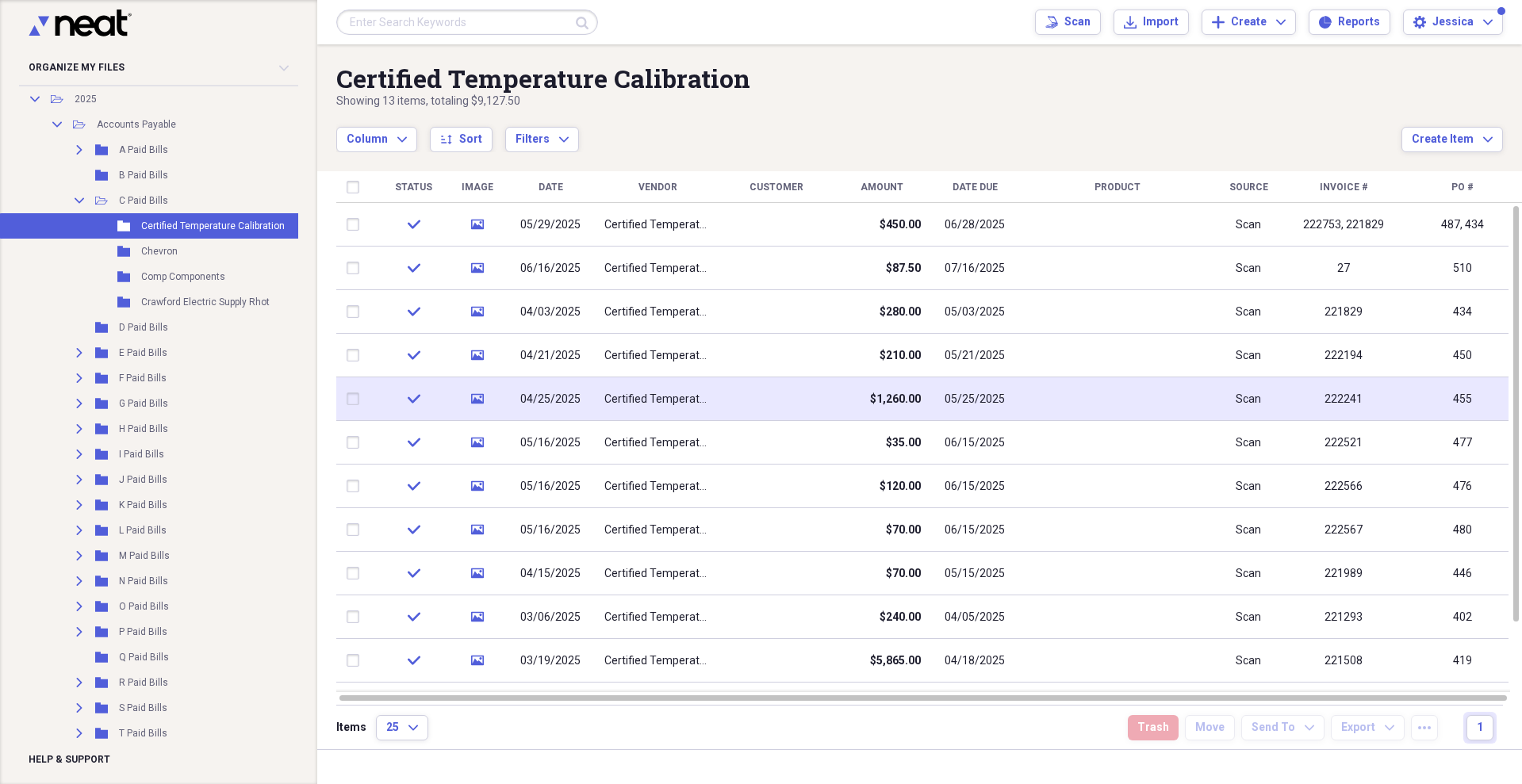 click on "222241" at bounding box center [1344, 399] 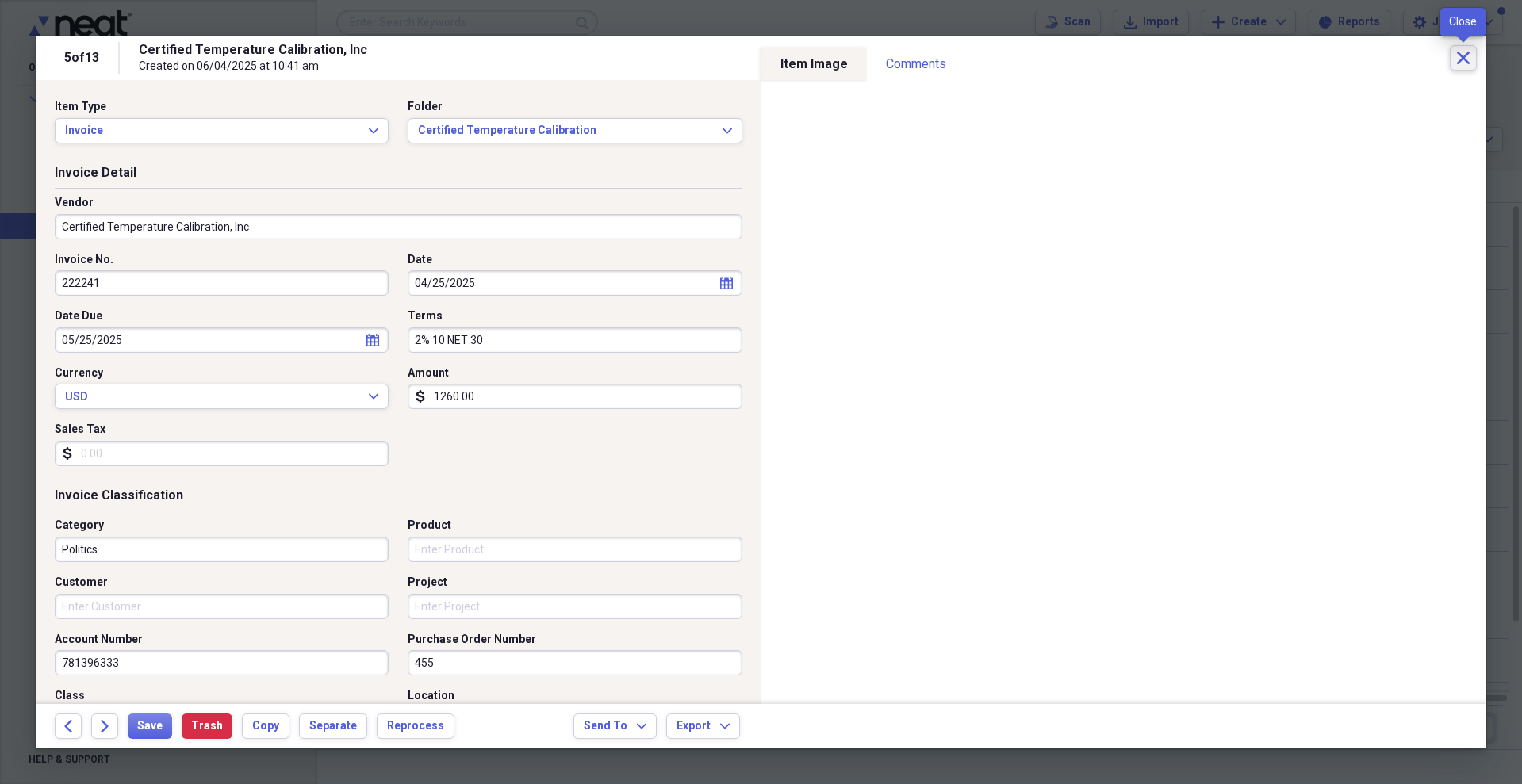 click on "Close" 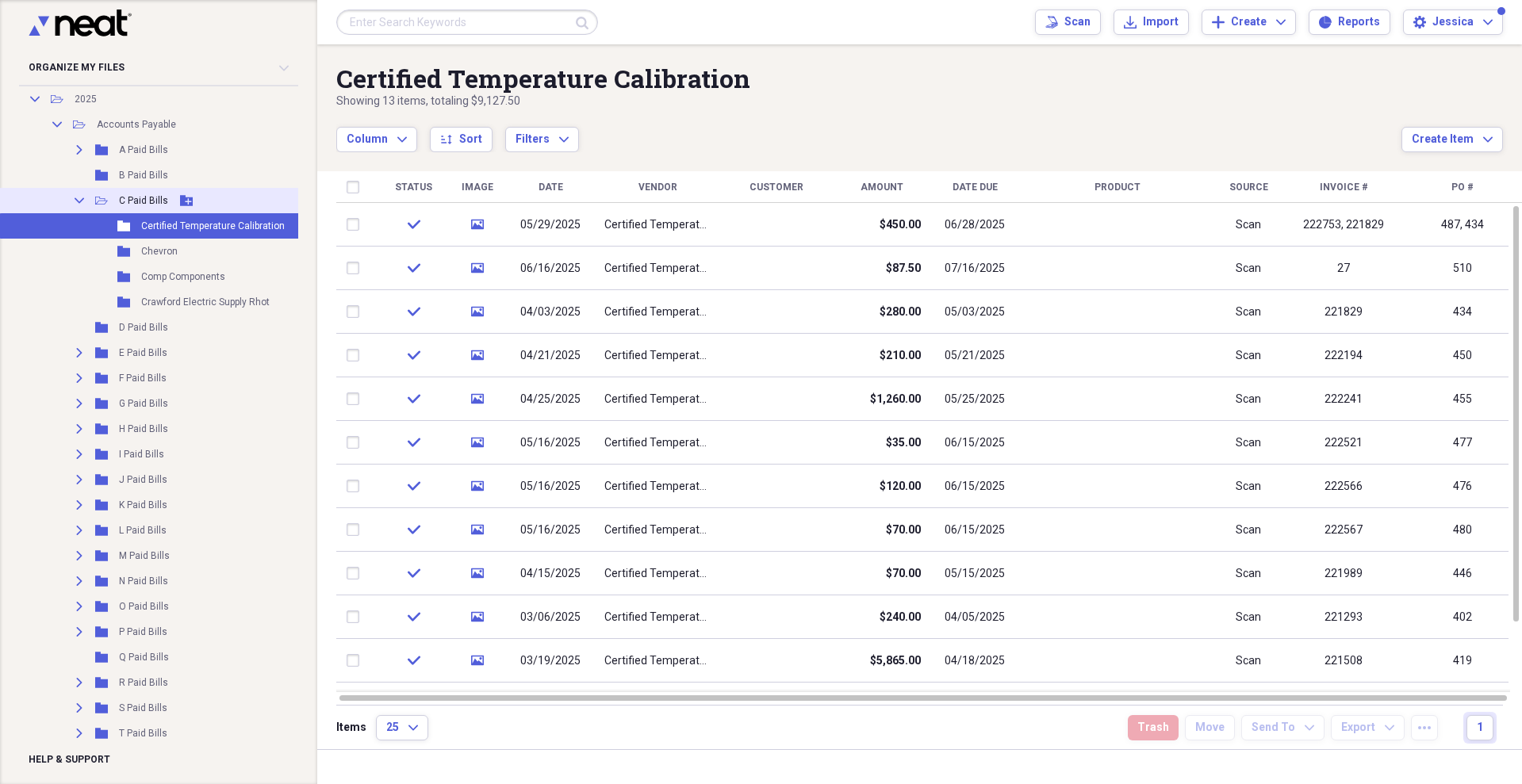 drag, startPoint x: 78, startPoint y: 204, endPoint x: 77, endPoint y: 195, distance: 9.055385 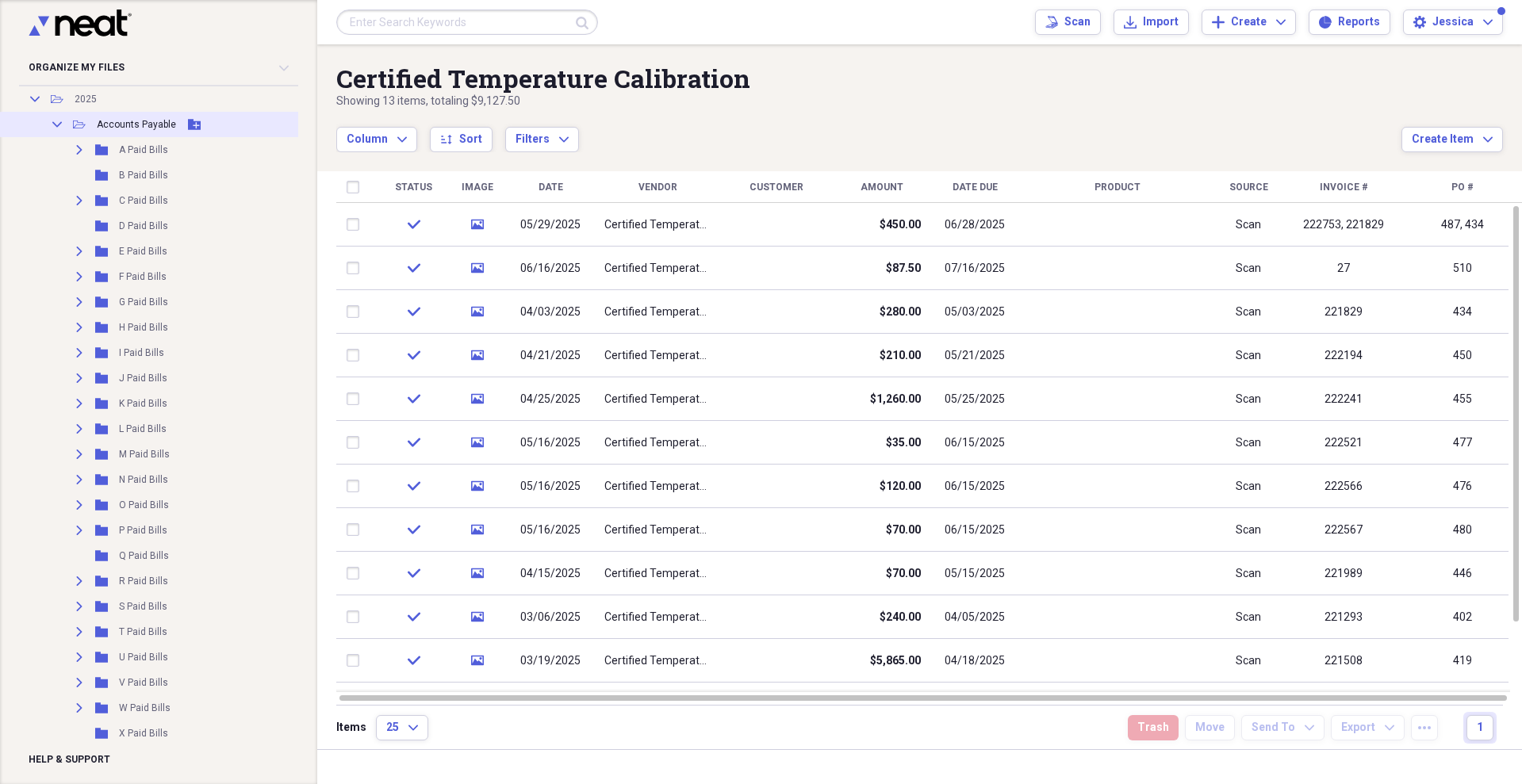 click on "Collapse" 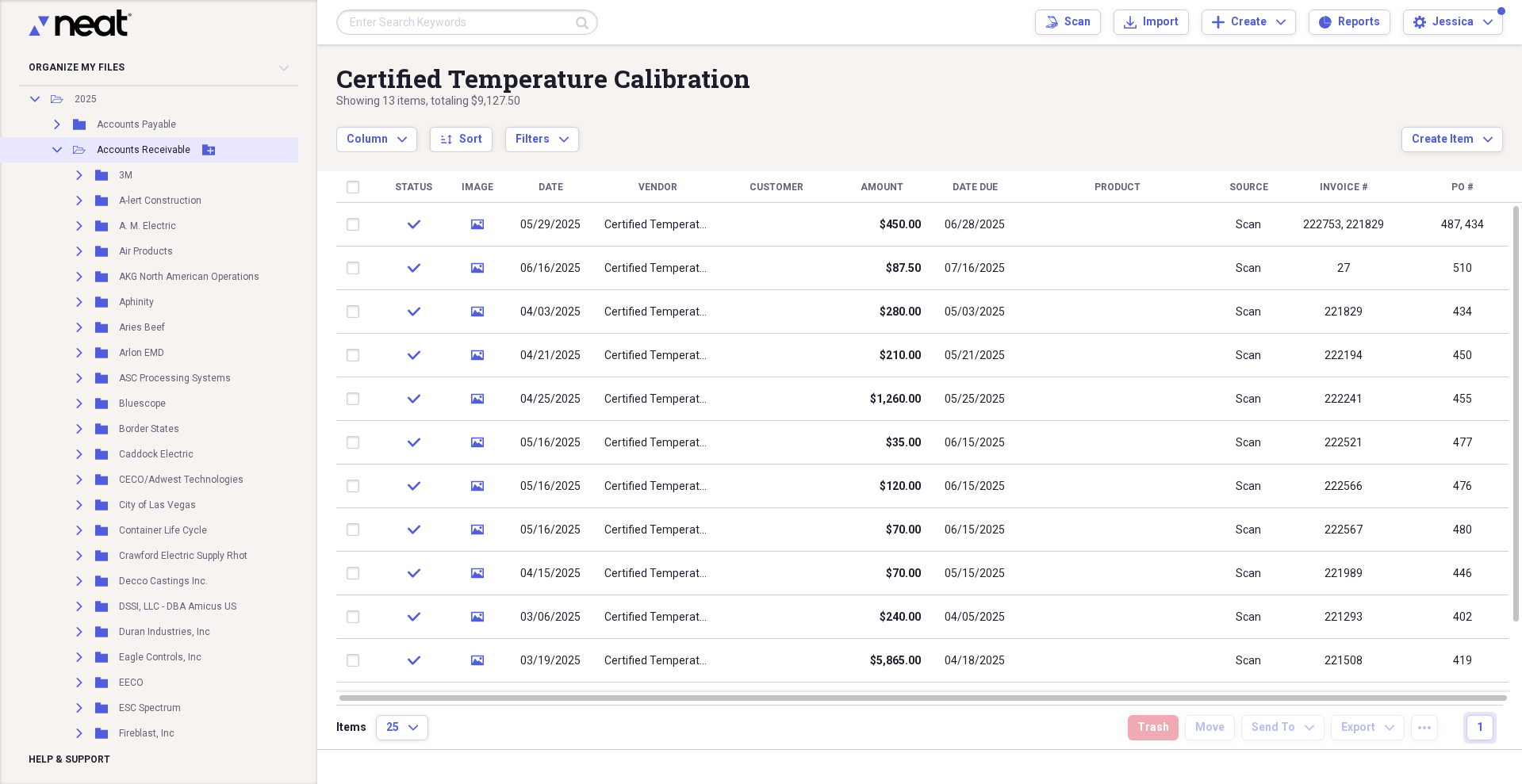 click on "Collapse" at bounding box center [57, 150] 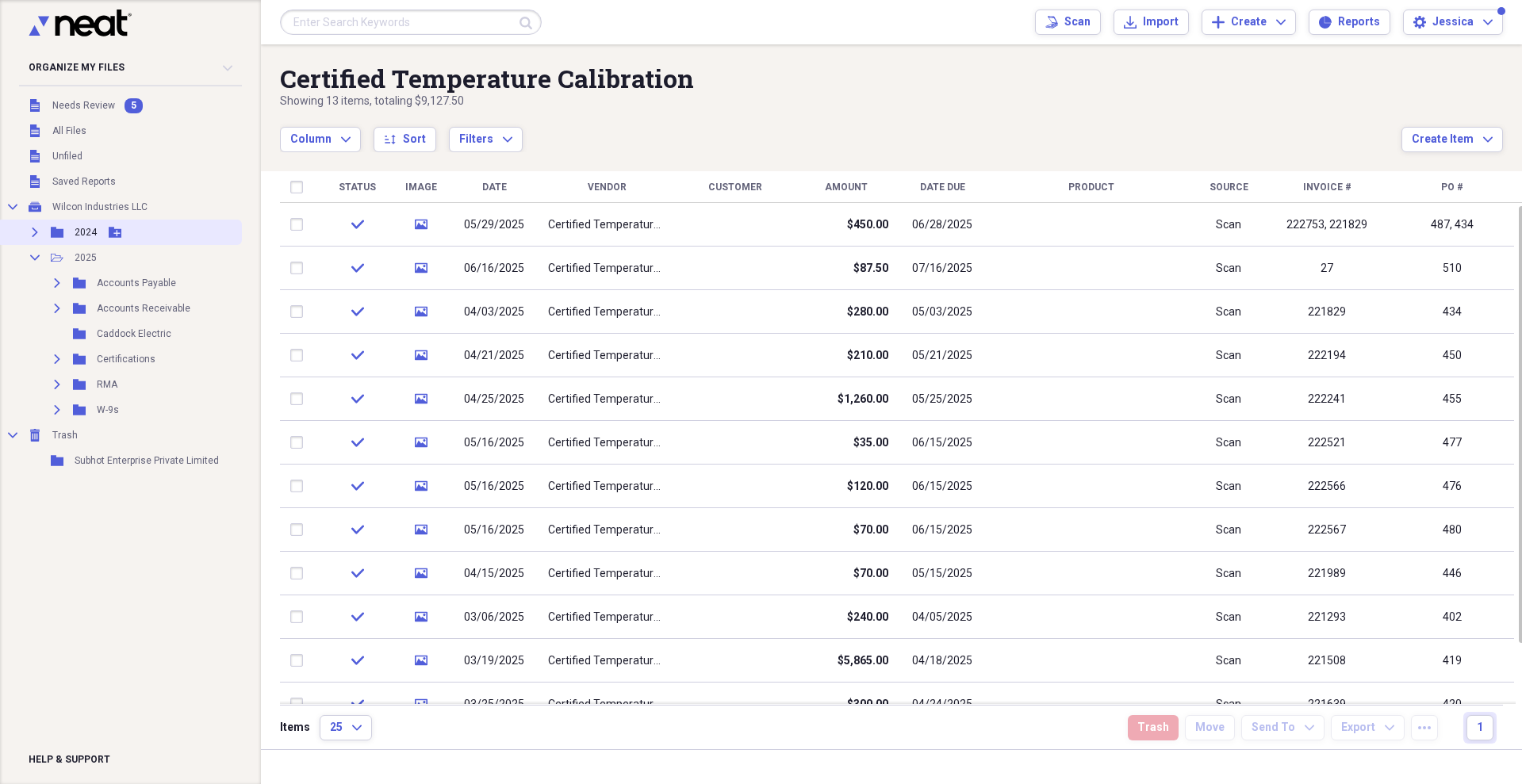 scroll, scrollTop: 0, scrollLeft: 0, axis: both 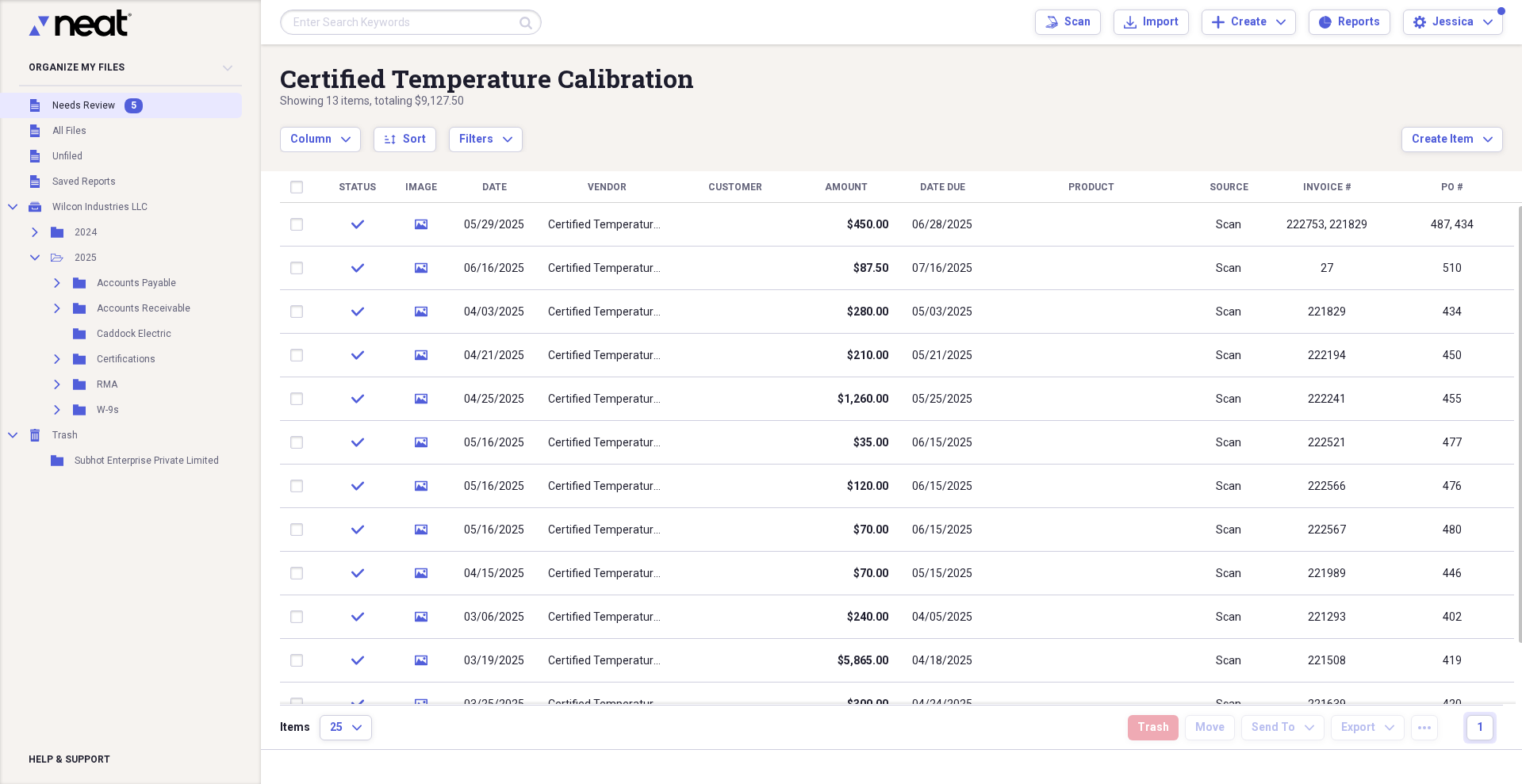 click on "Unfiled Needs Review 5" at bounding box center [119, 105] 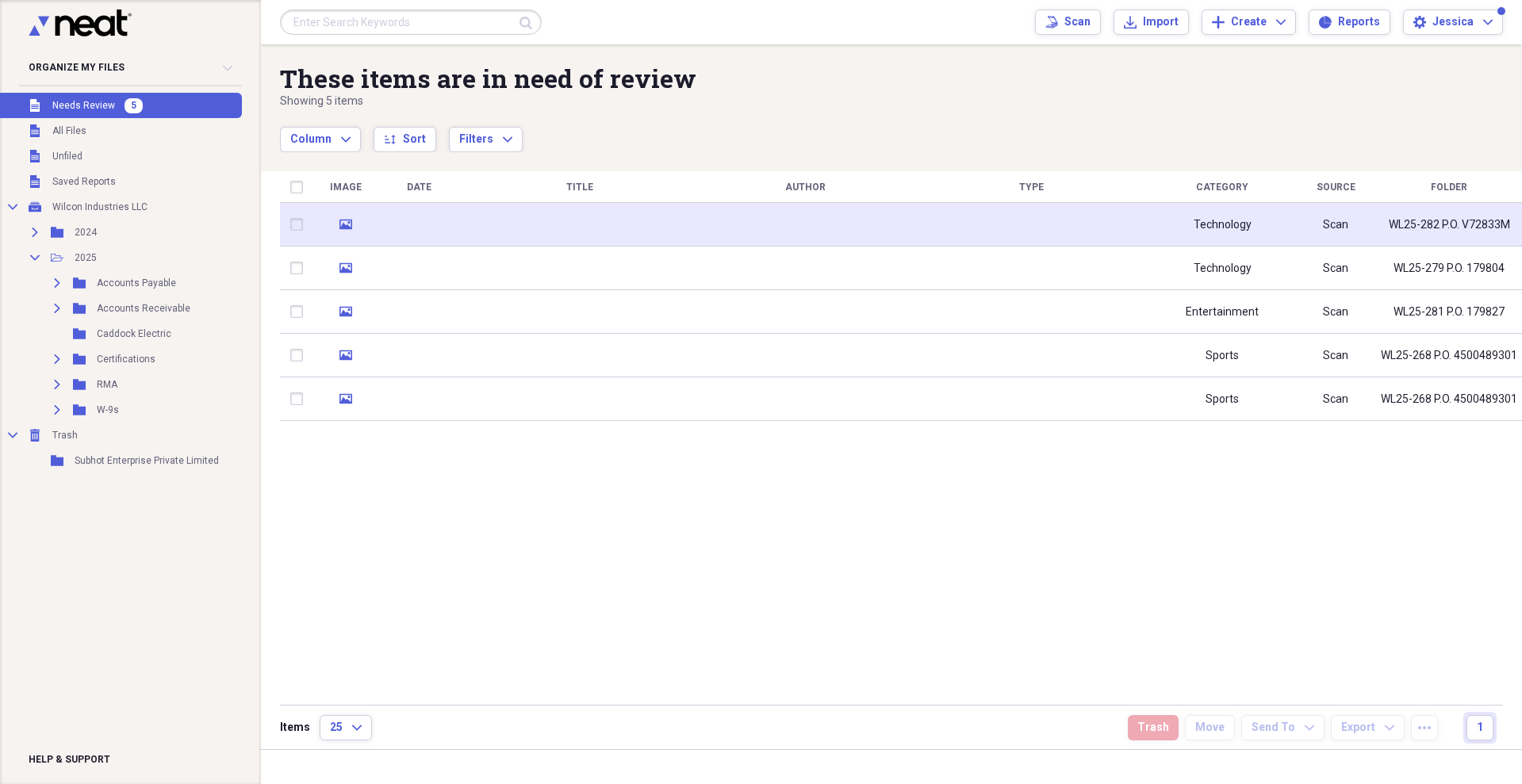click at bounding box center (579, 224) 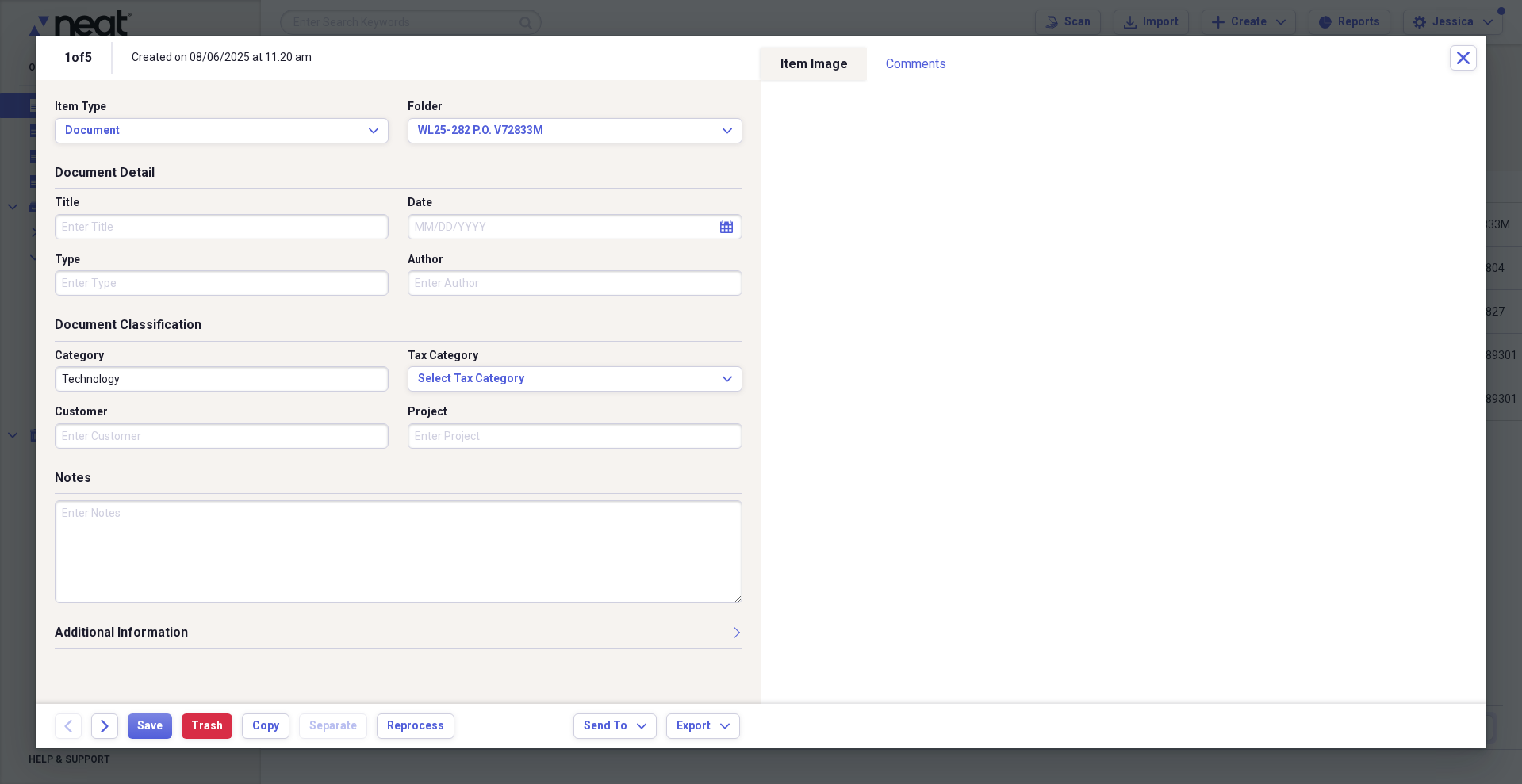 click on "Title" at bounding box center [221, 227] 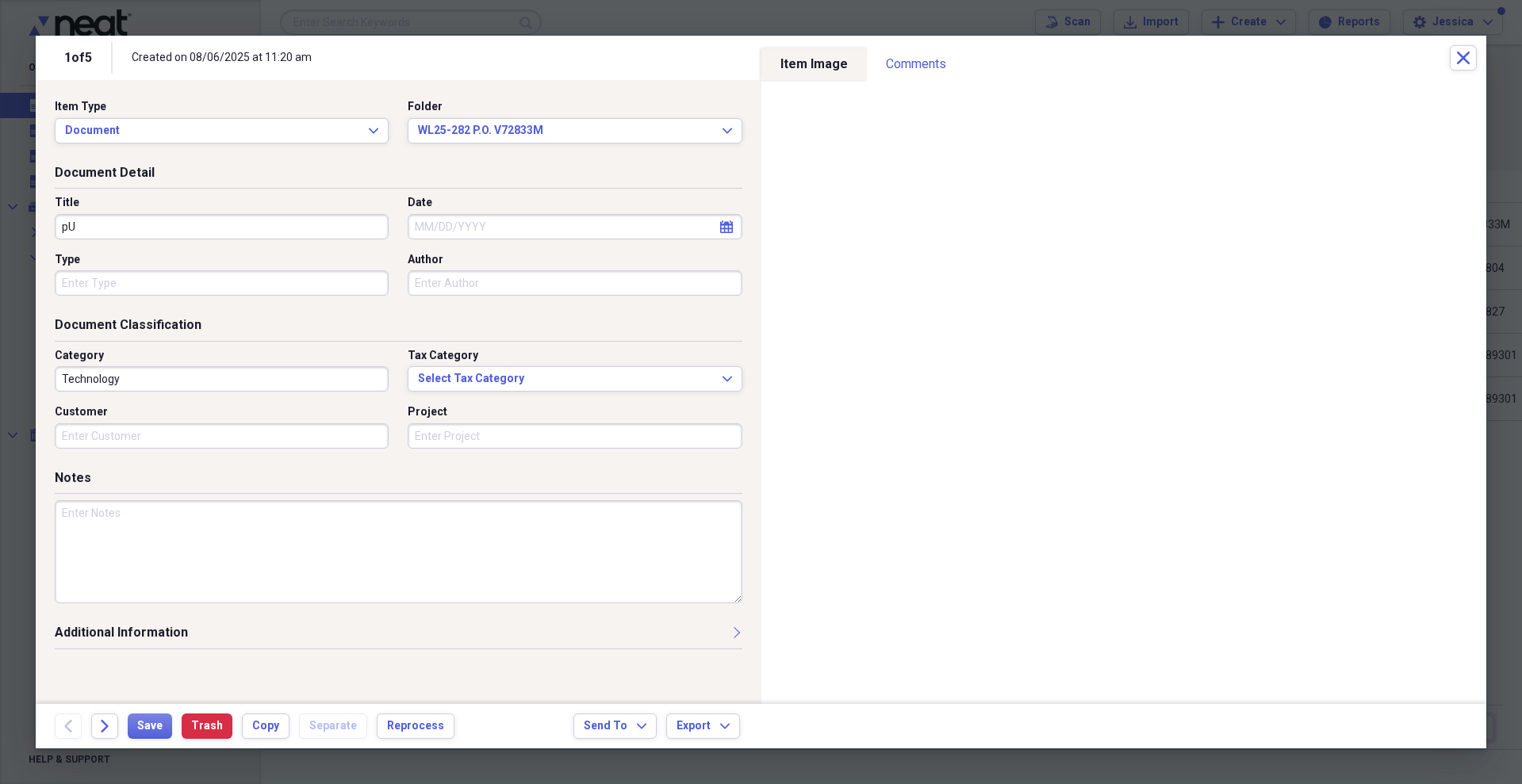 type on "p" 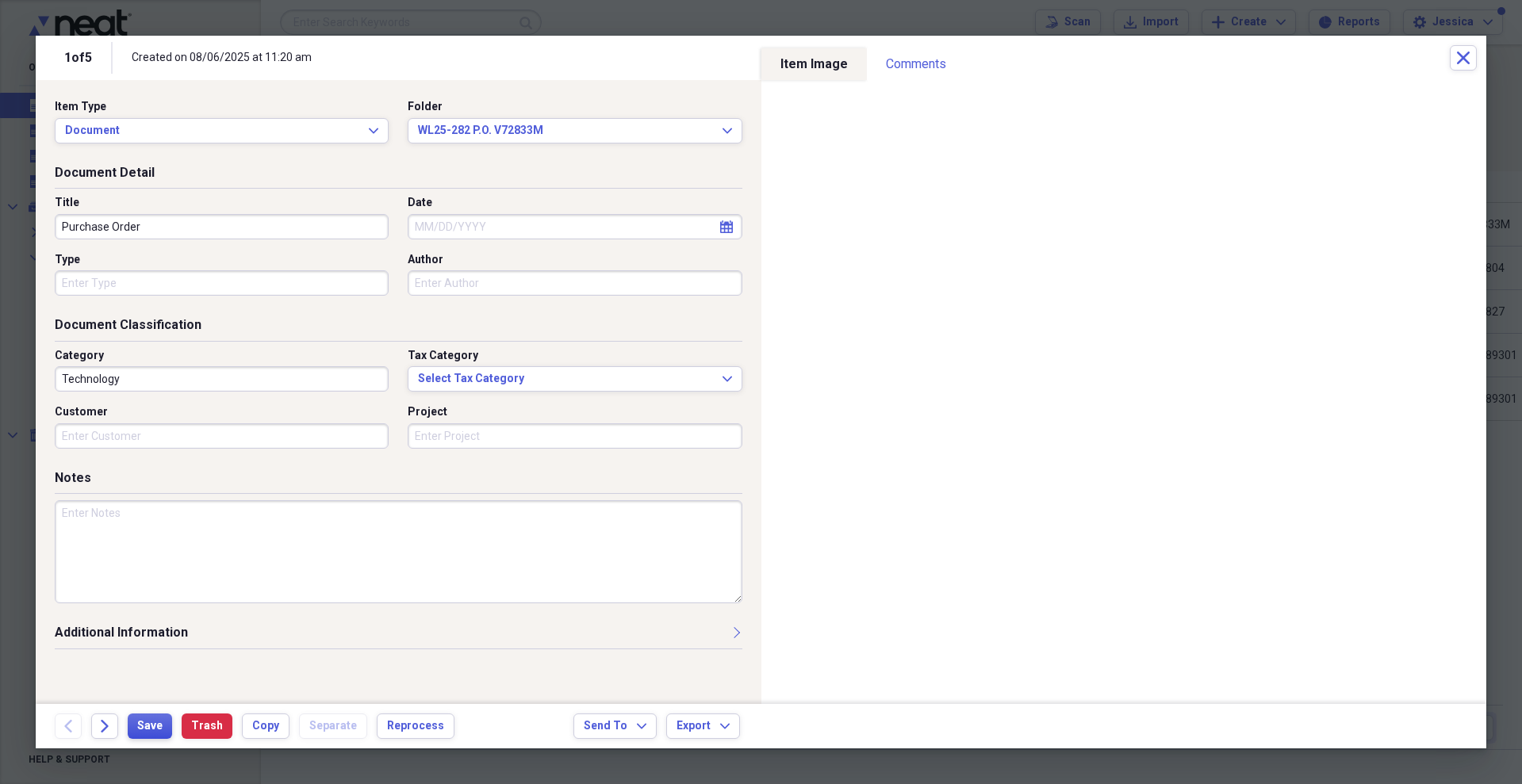 type on "Purchase Order" 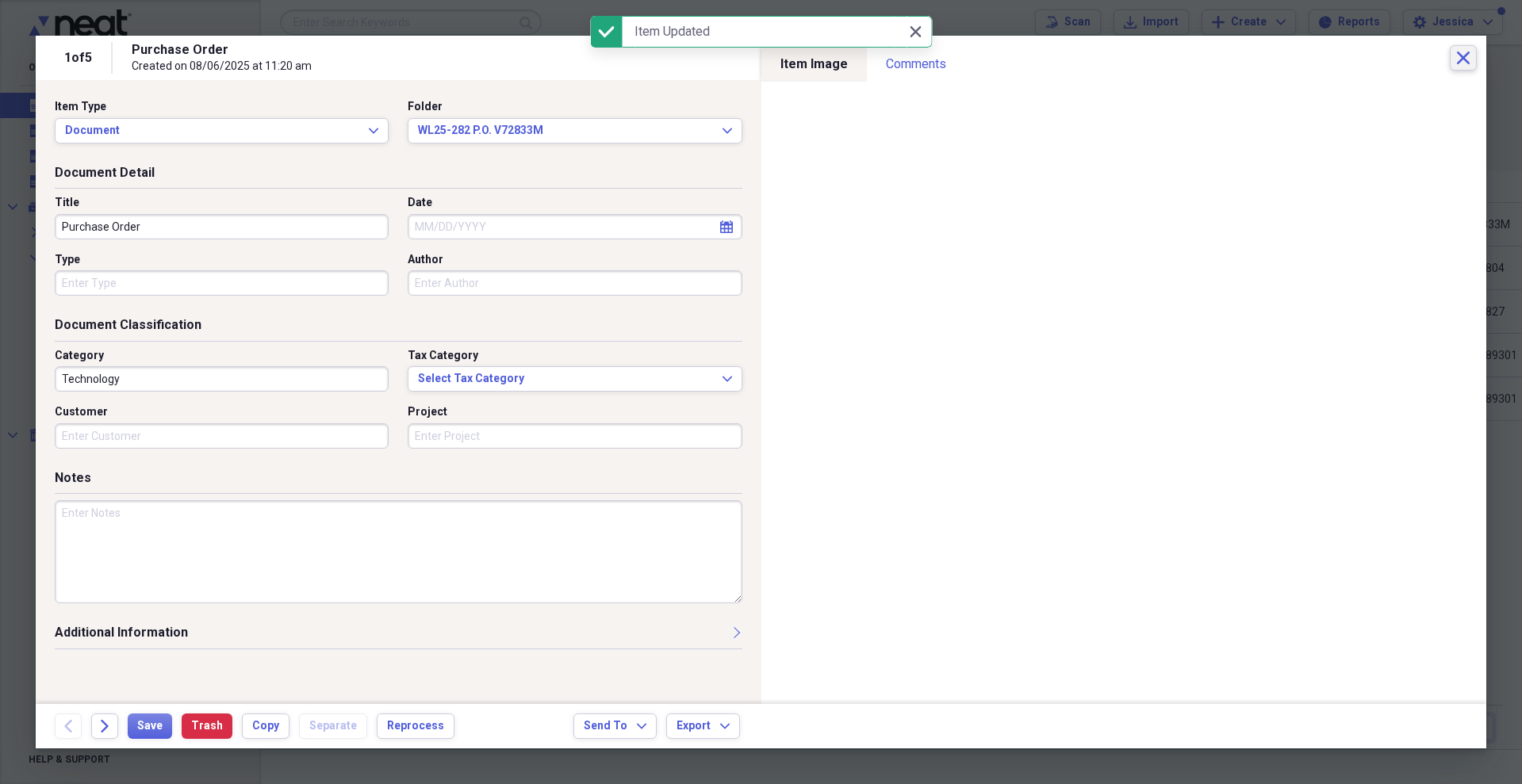 click on "Close" at bounding box center [1463, 58] 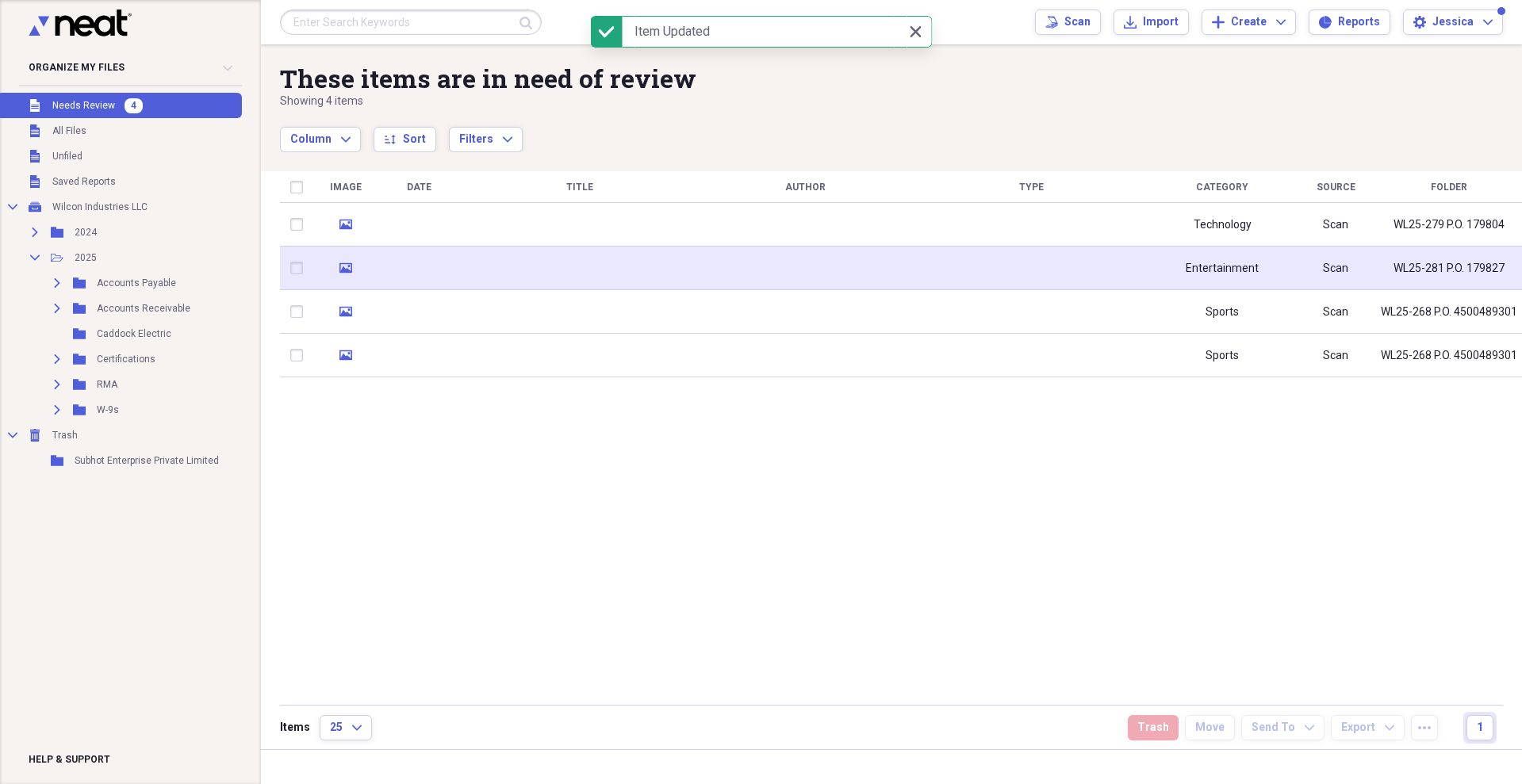 click at bounding box center [805, 268] 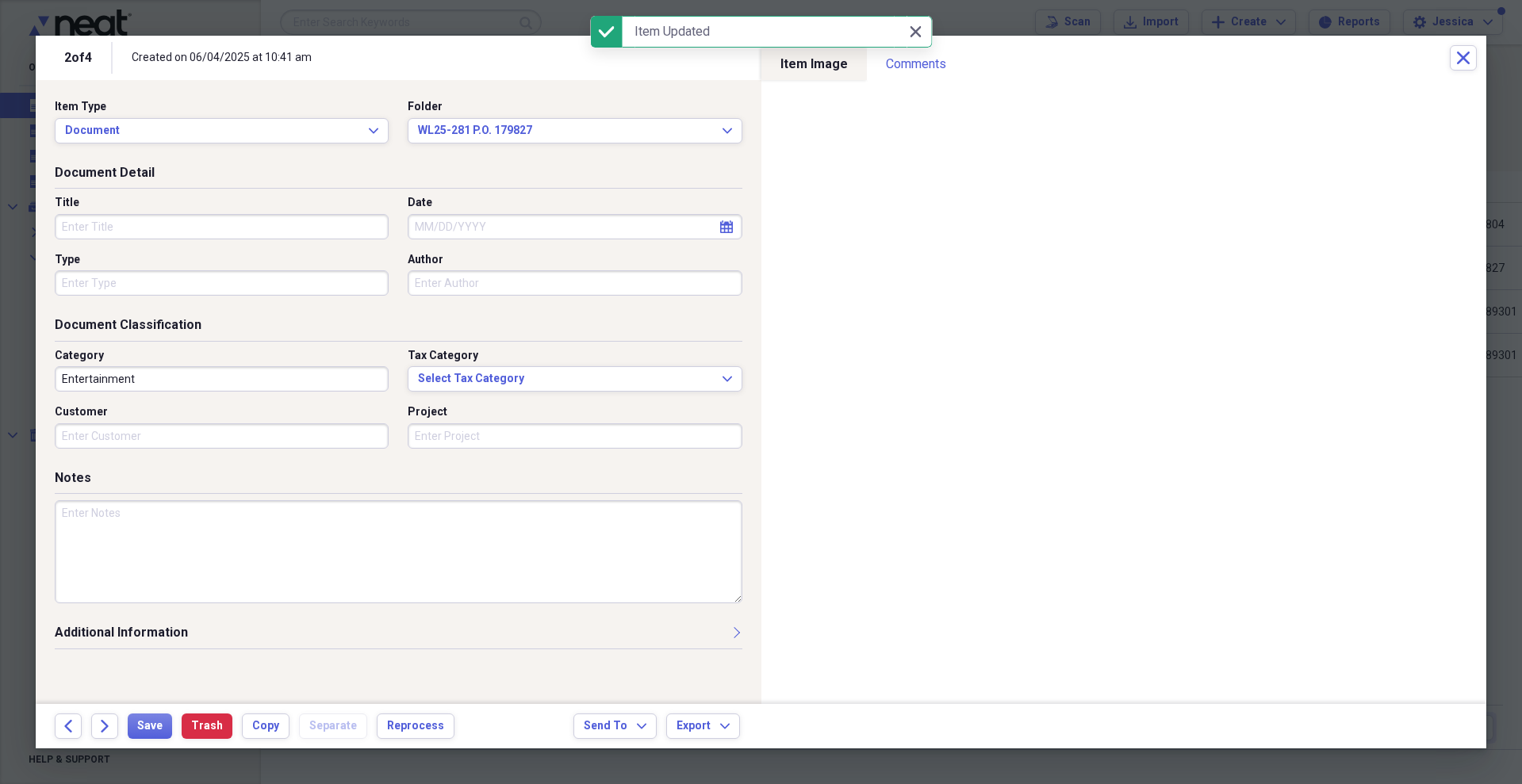 click on "Title Date calendar Calendar Type Author" at bounding box center [398, 251] 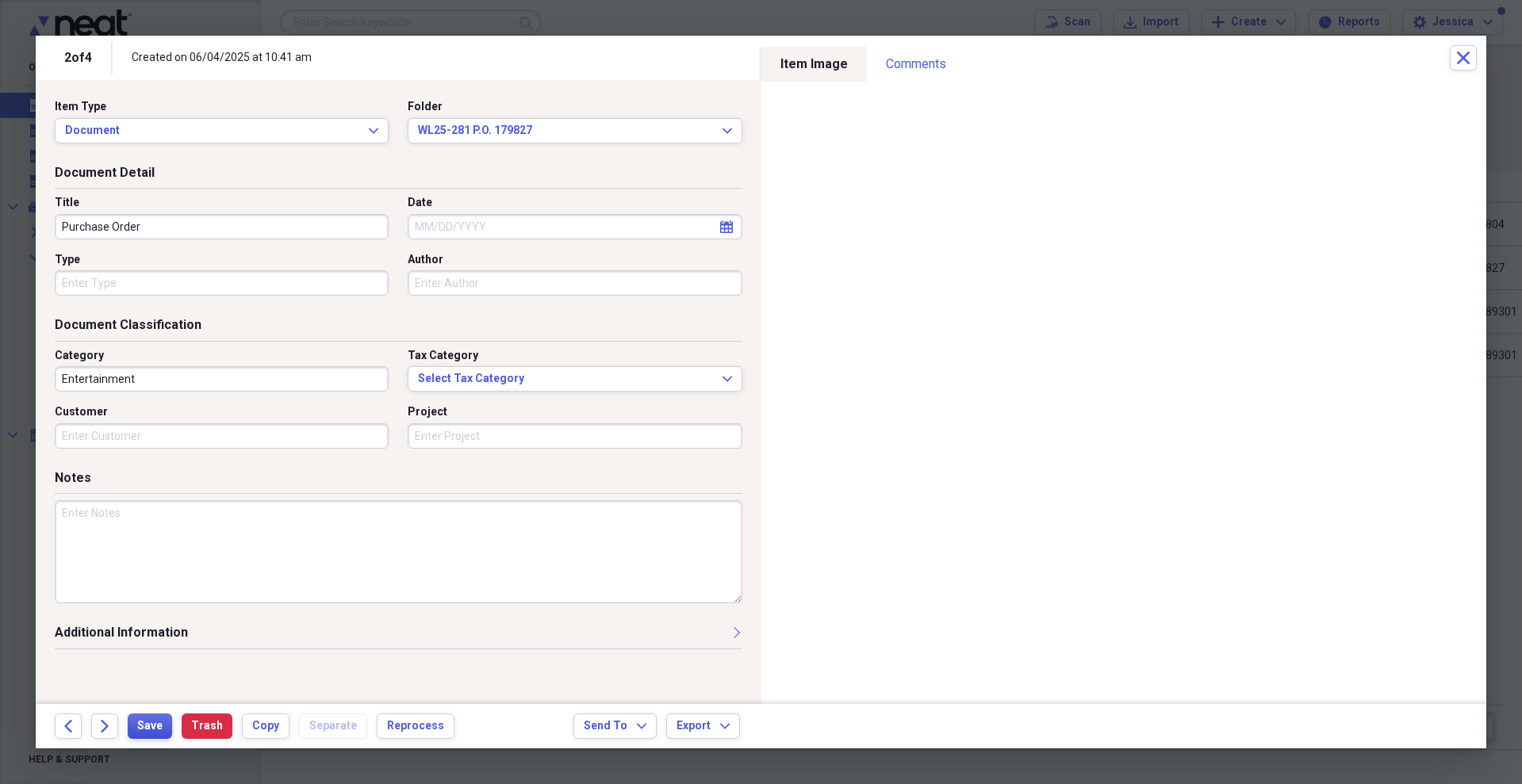 type on "Purchase Order" 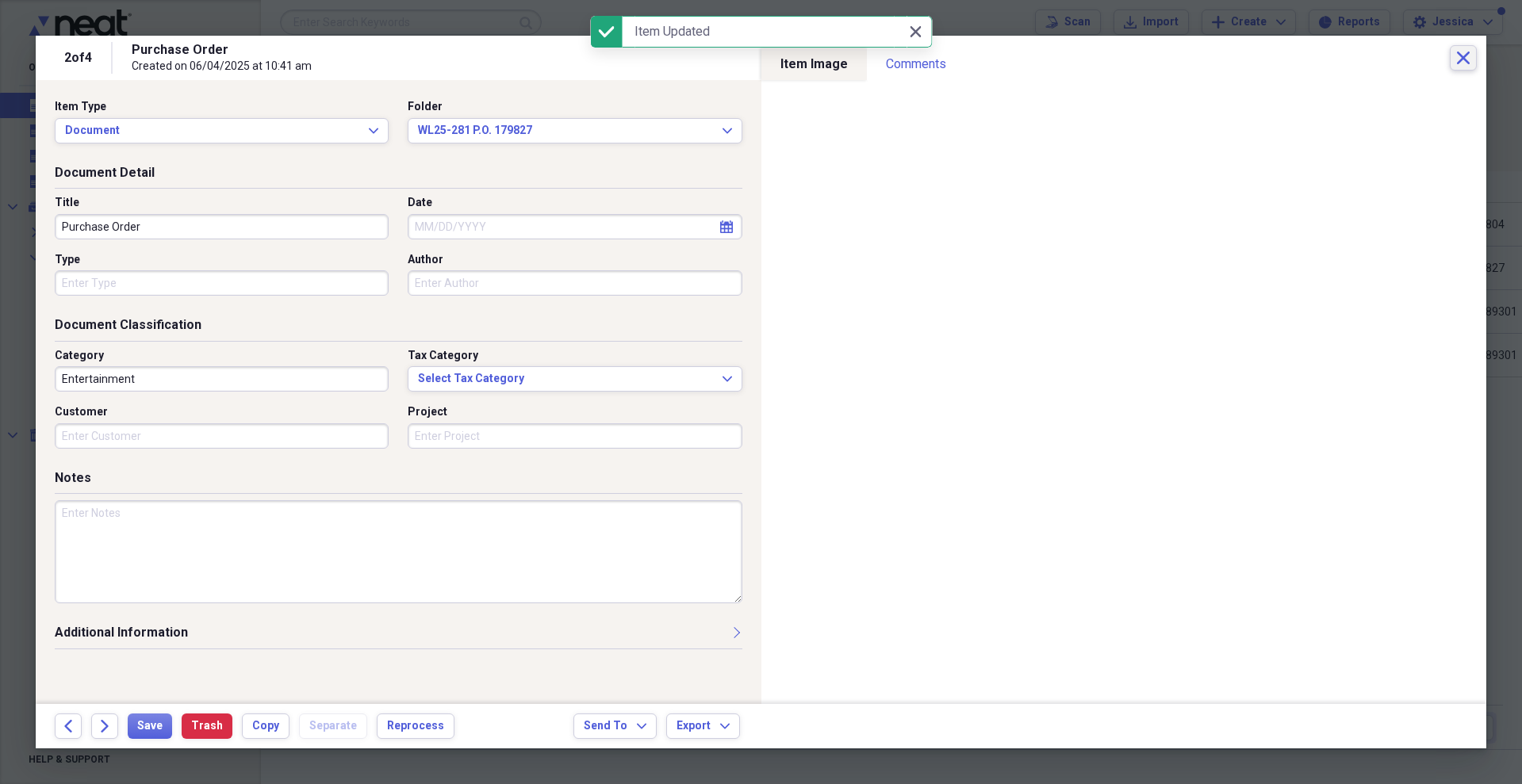click 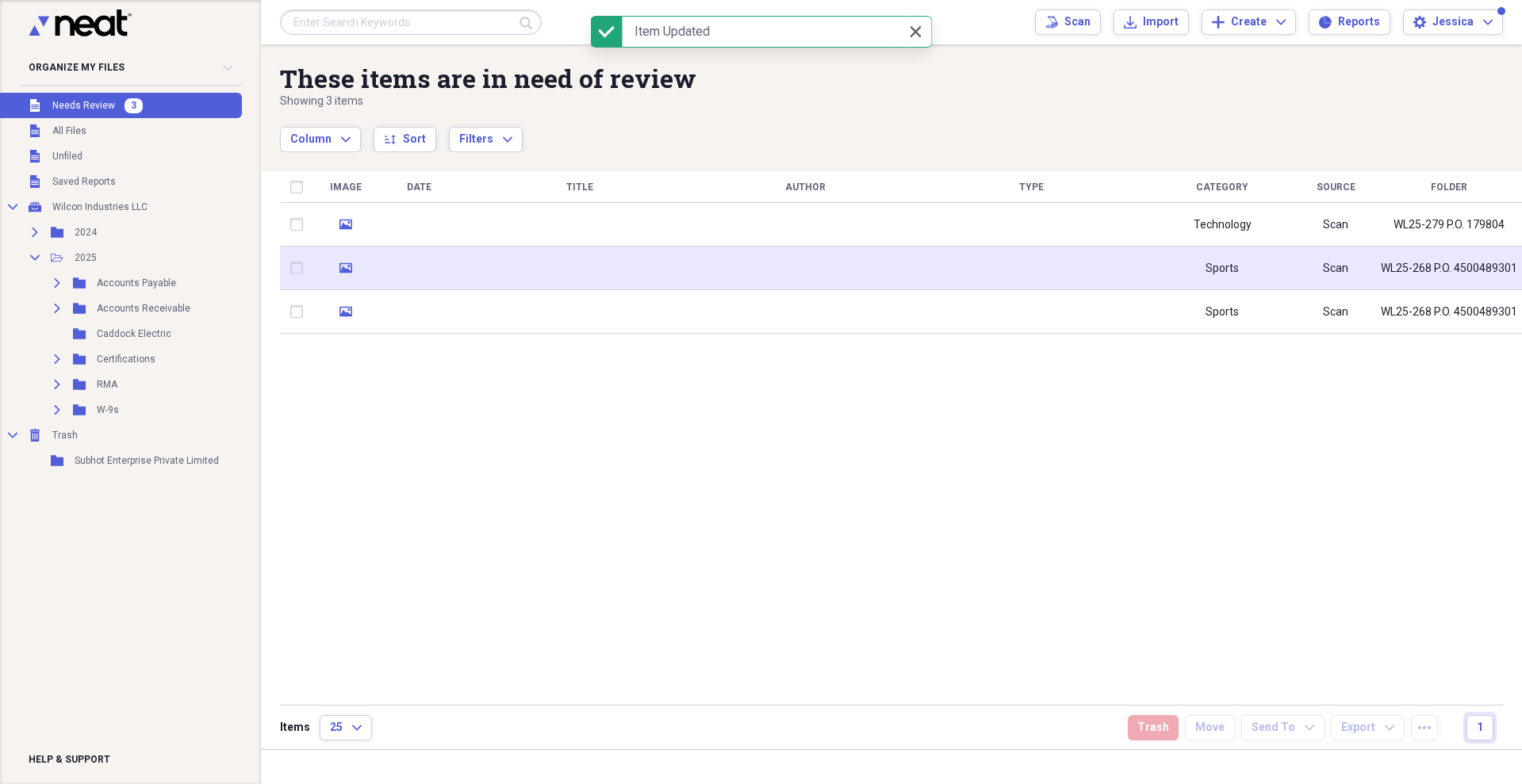 click at bounding box center (805, 268) 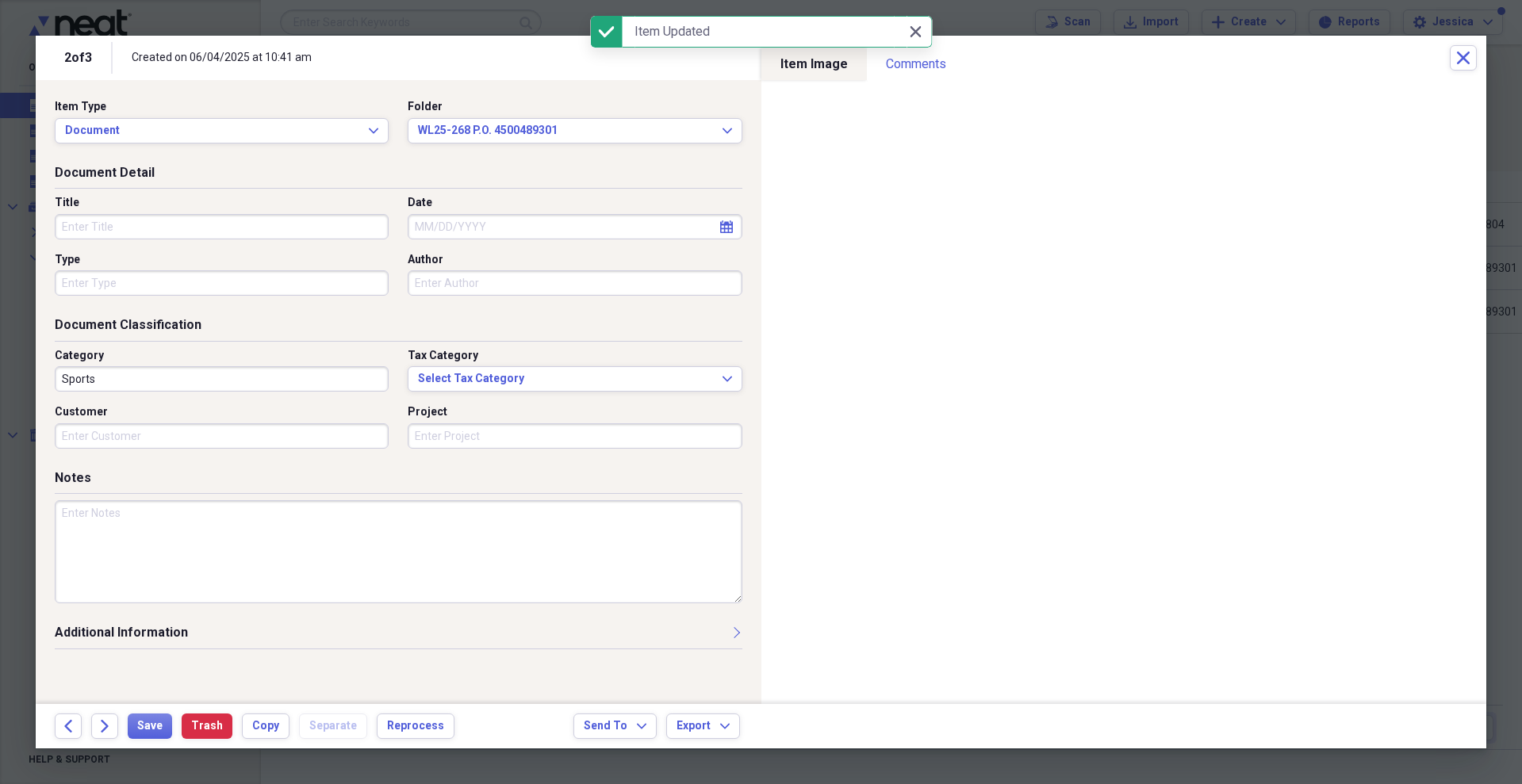 click on "Title" at bounding box center (221, 227) 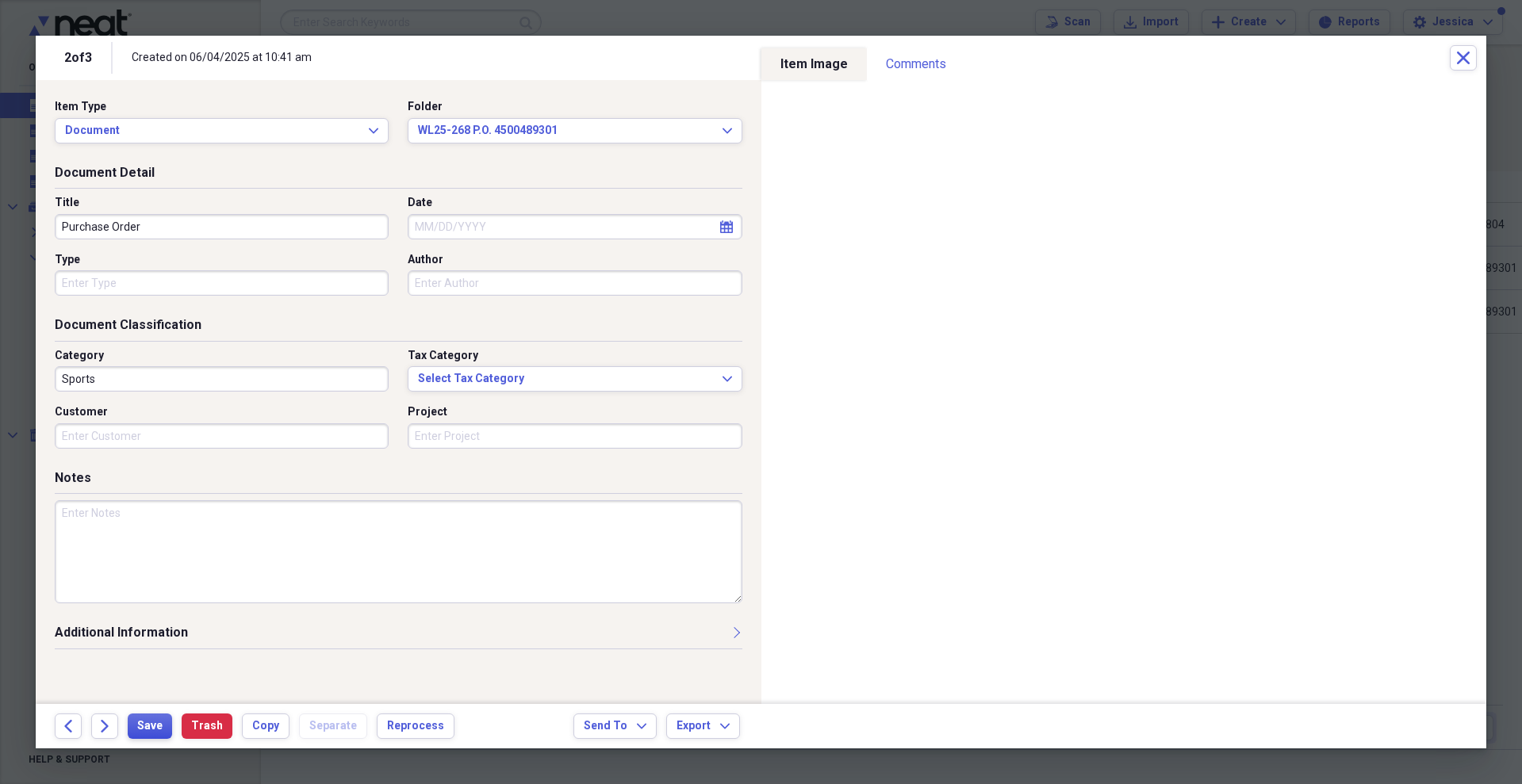 type on "Purchase Order" 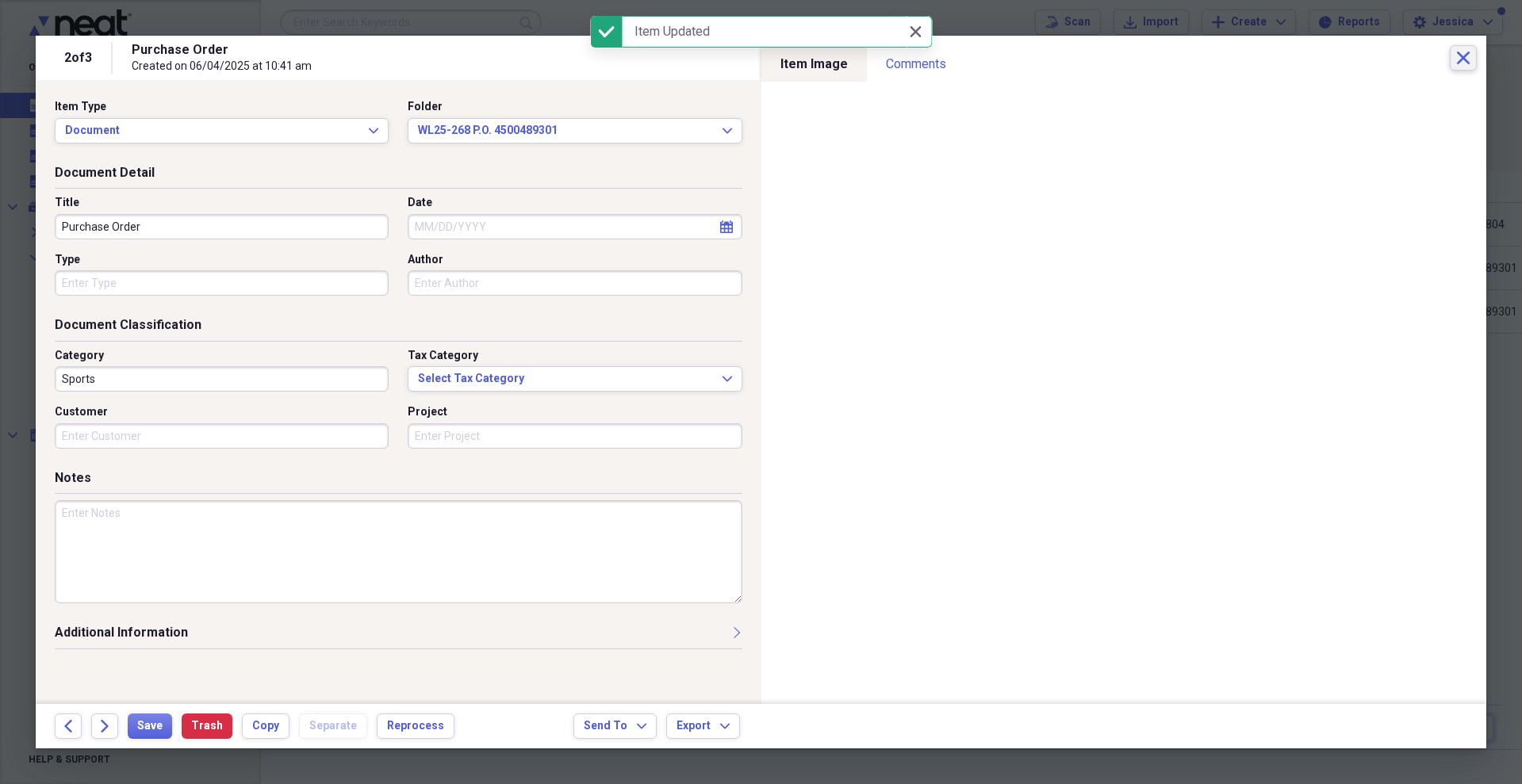 click on "Close" at bounding box center (1463, 58) 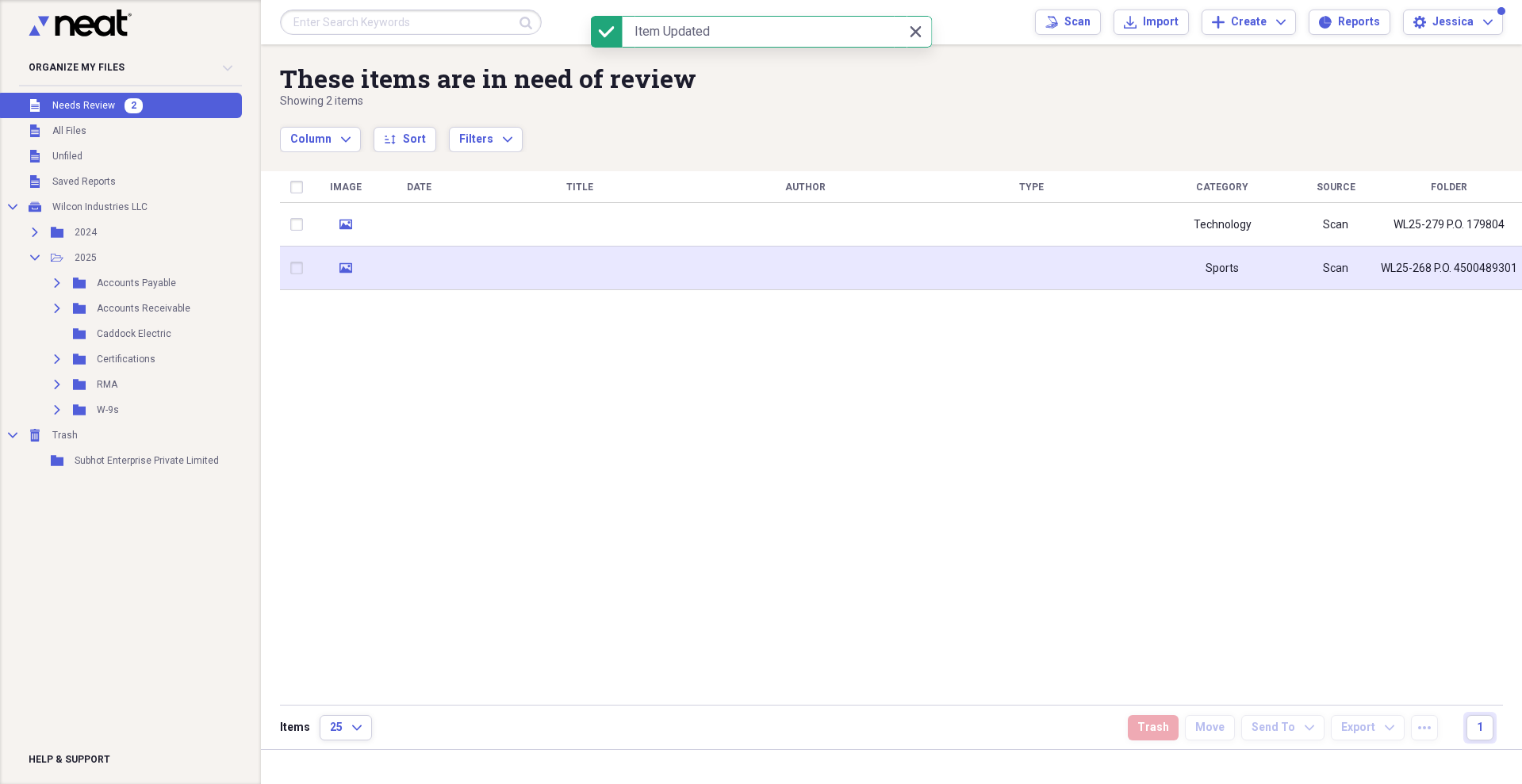 click at bounding box center [805, 268] 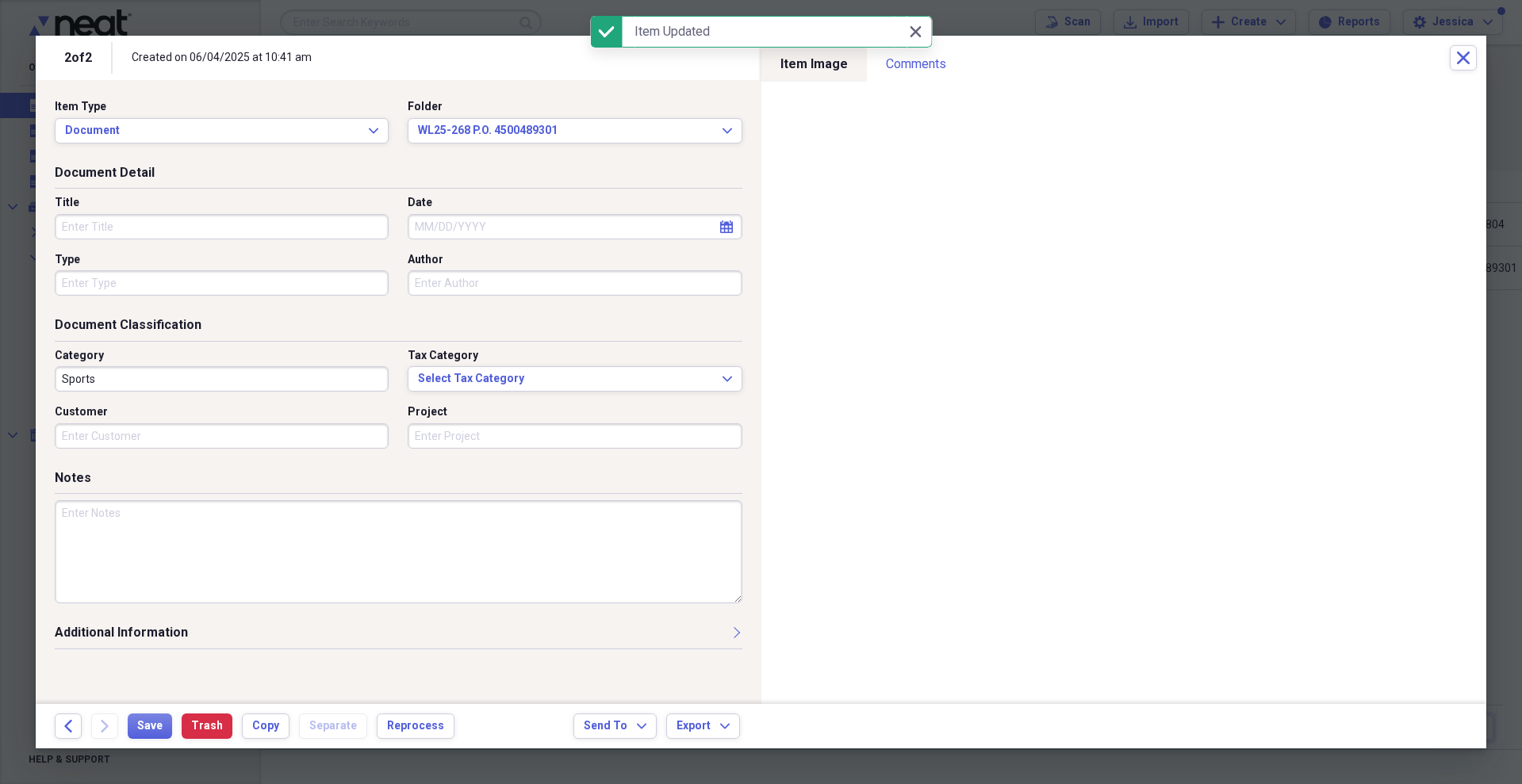 click on "Title" at bounding box center (221, 227) 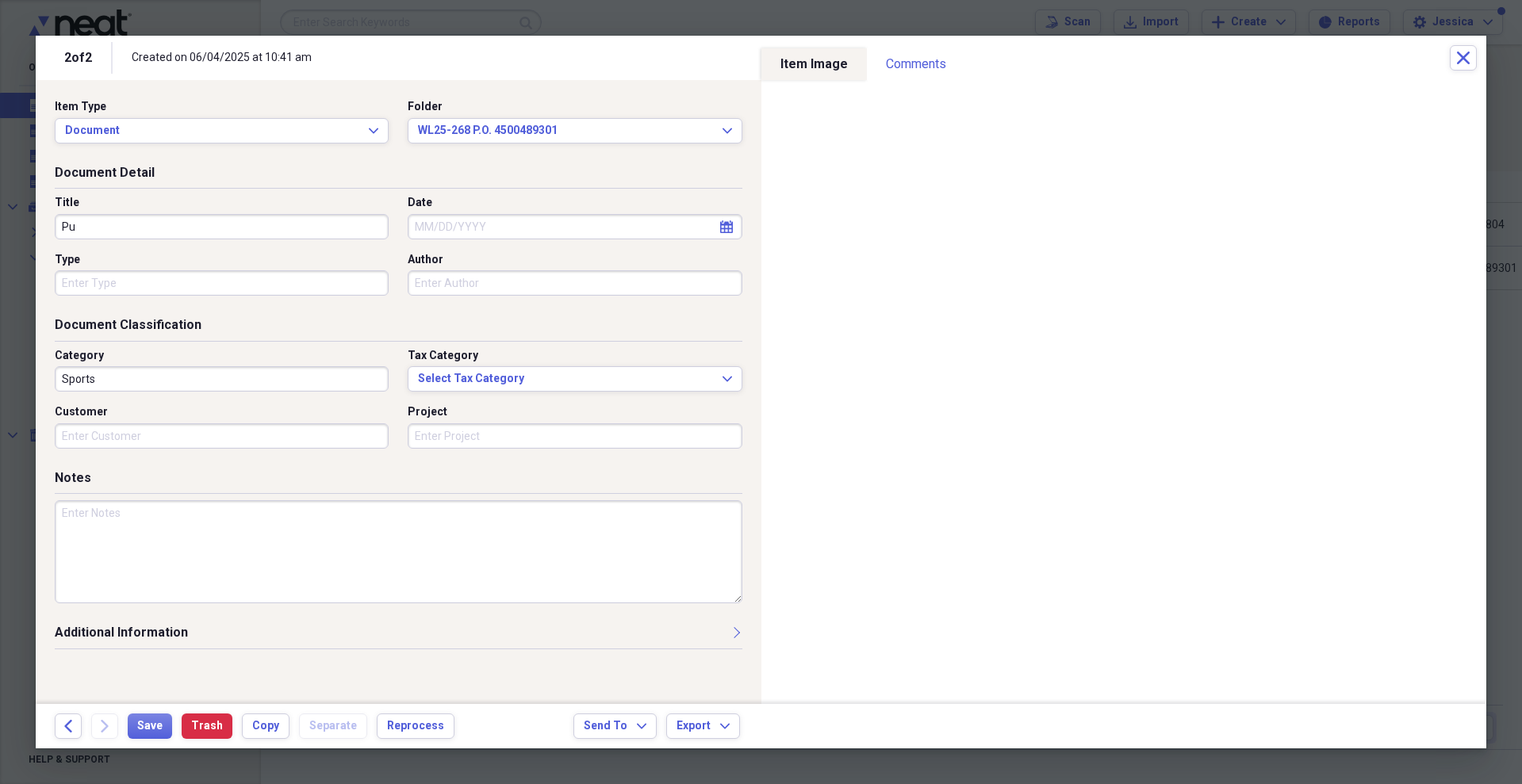 type on "P" 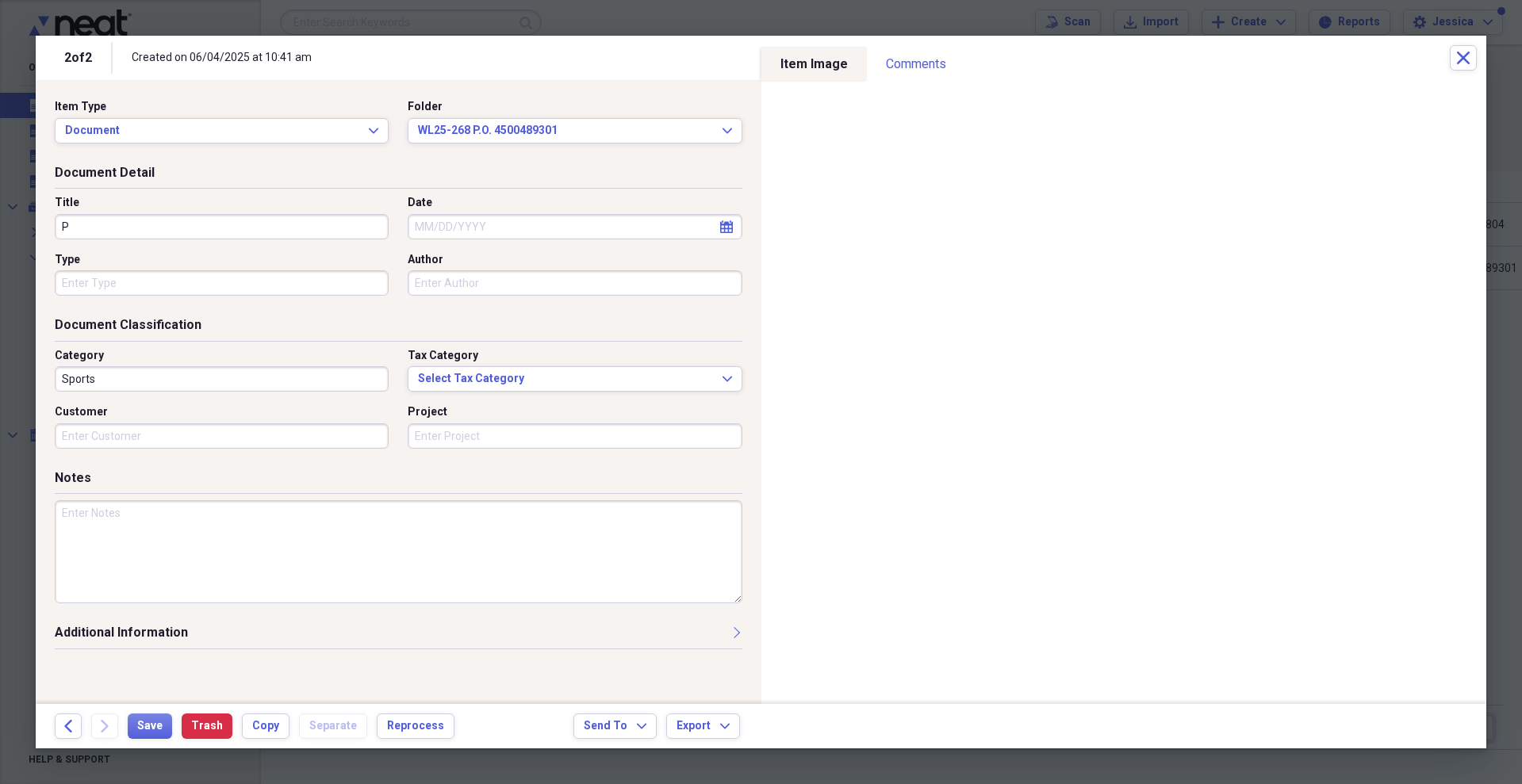 type 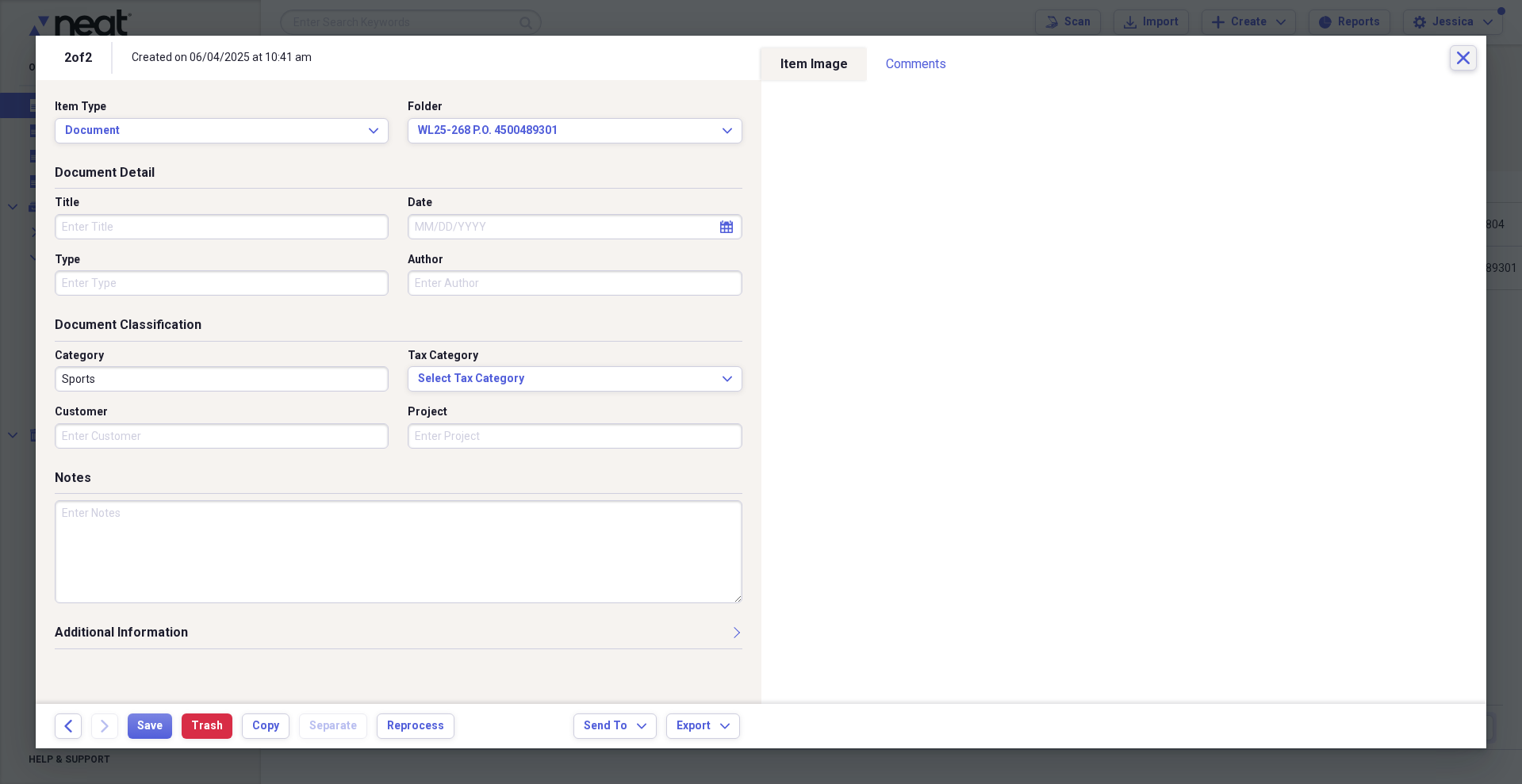 click on "Close" at bounding box center [1463, 58] 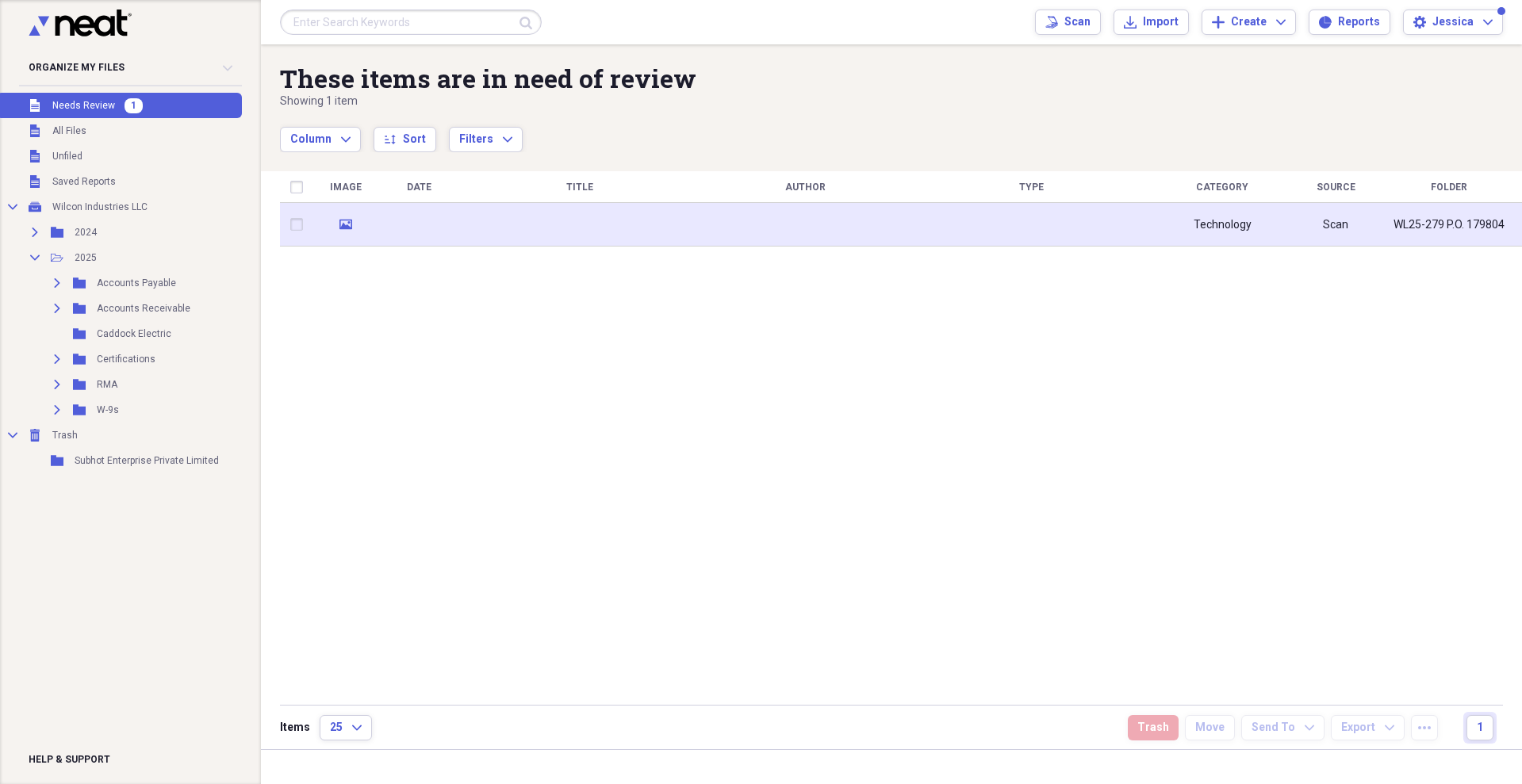 click at bounding box center (805, 224) 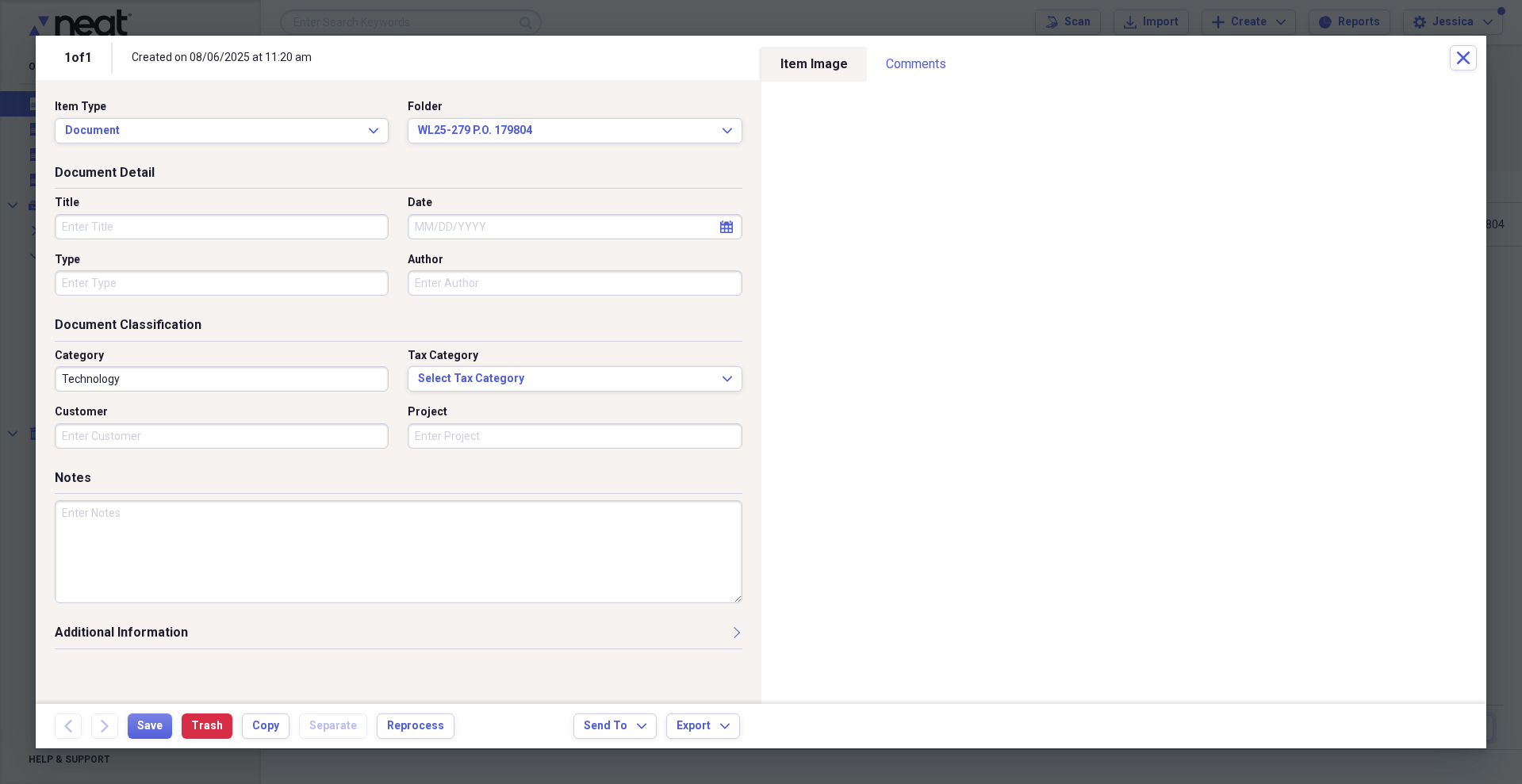 click on "Title" at bounding box center (221, 227) 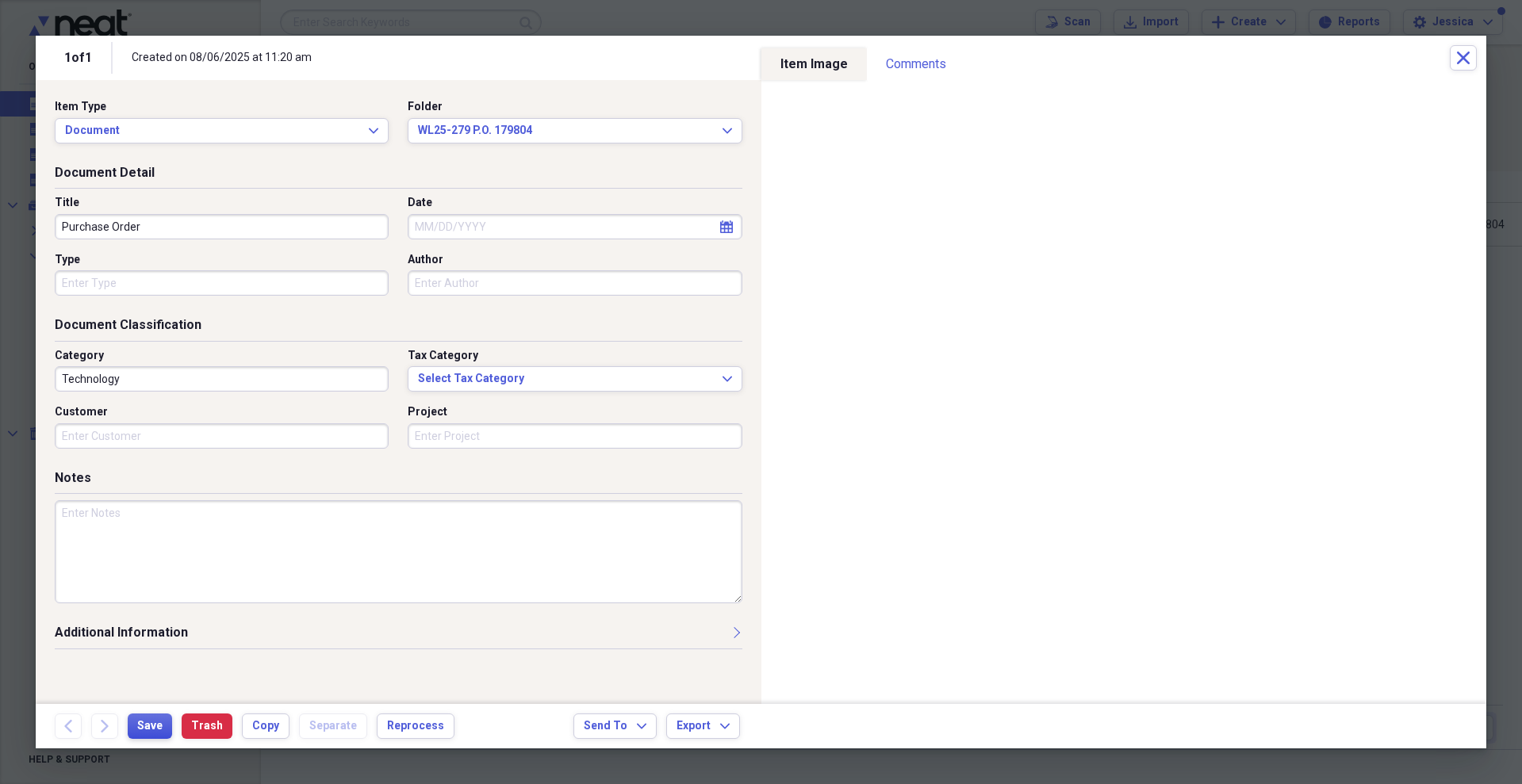 type on "Purchase Order" 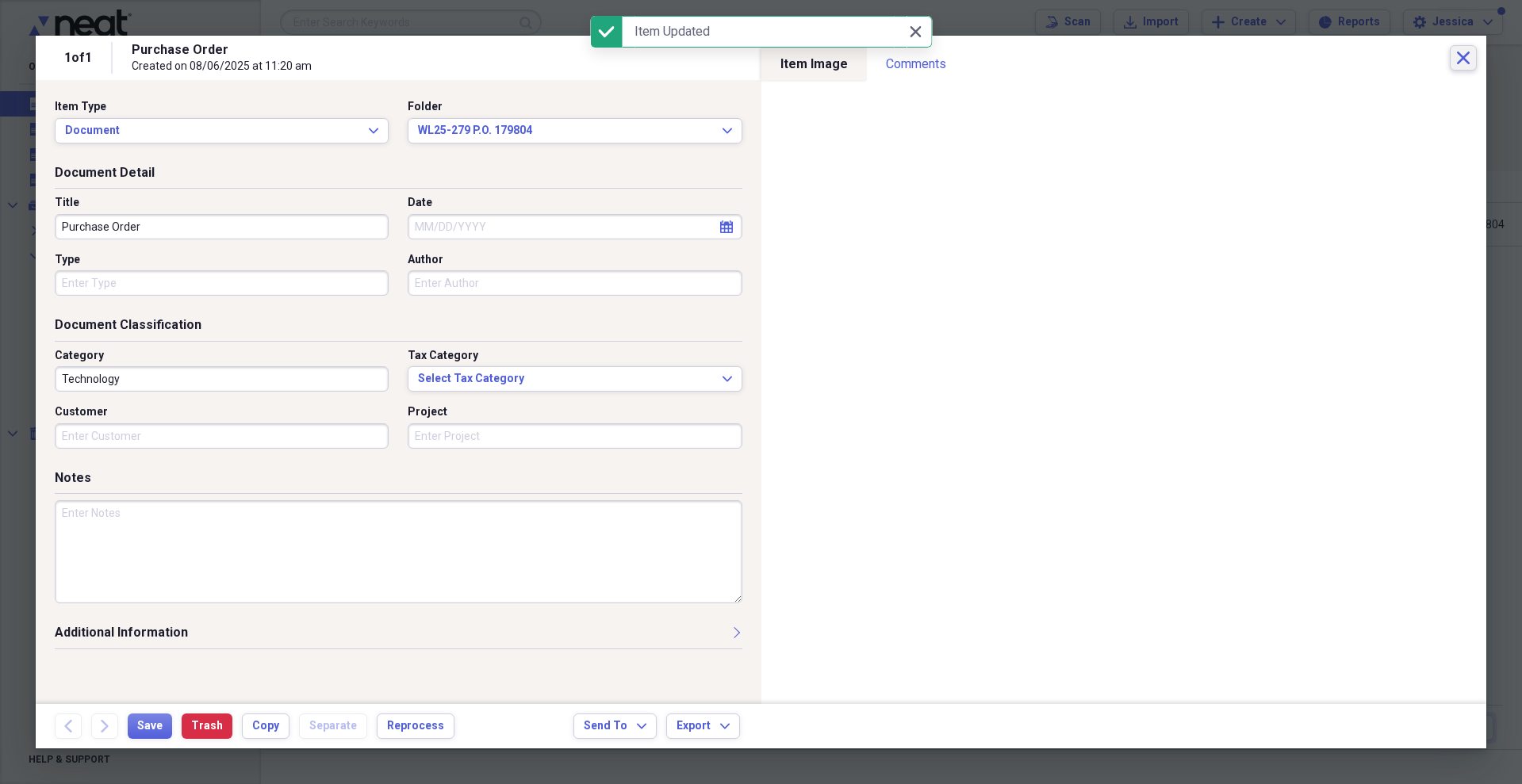 click 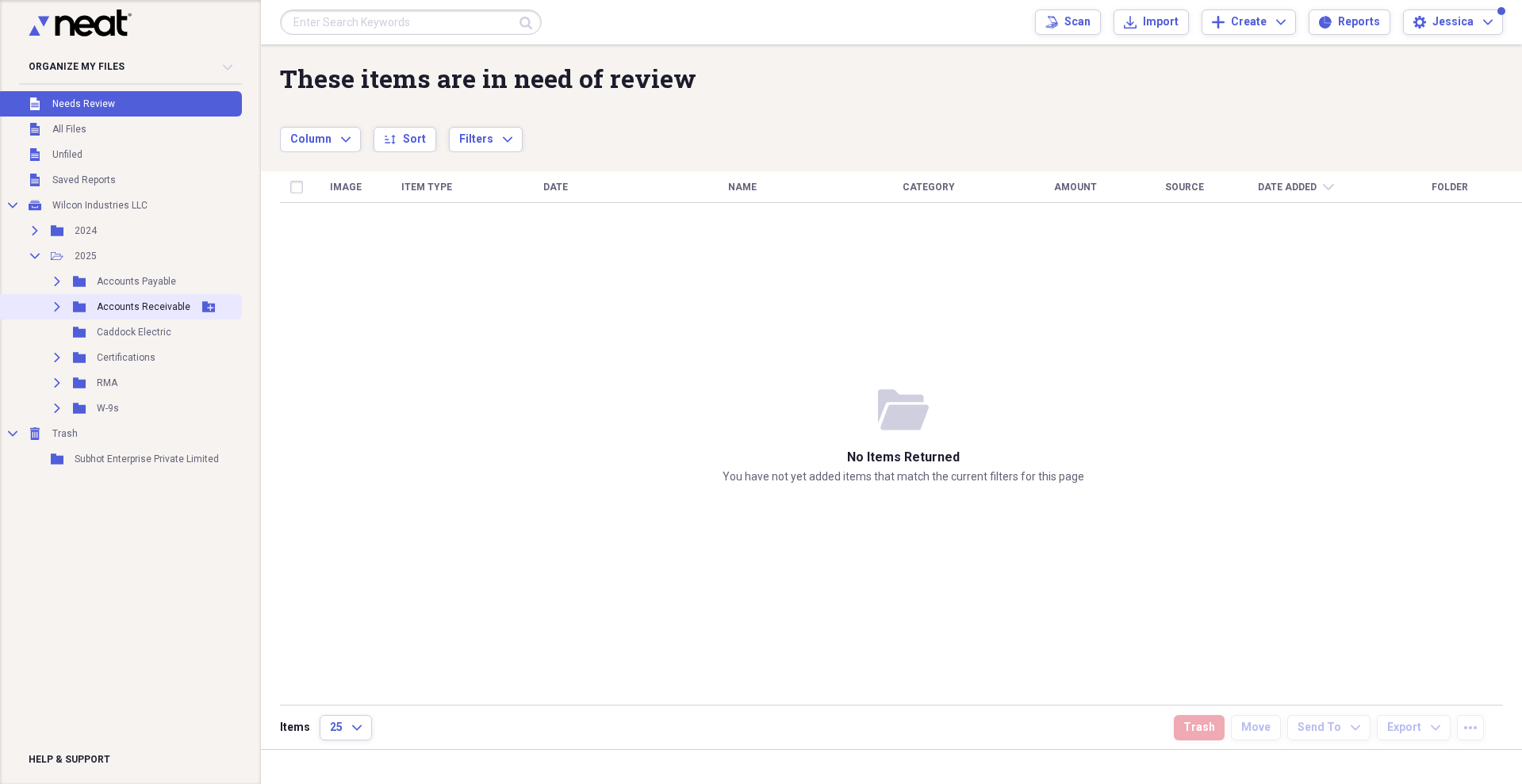 click on "Expand" at bounding box center (57, 307) 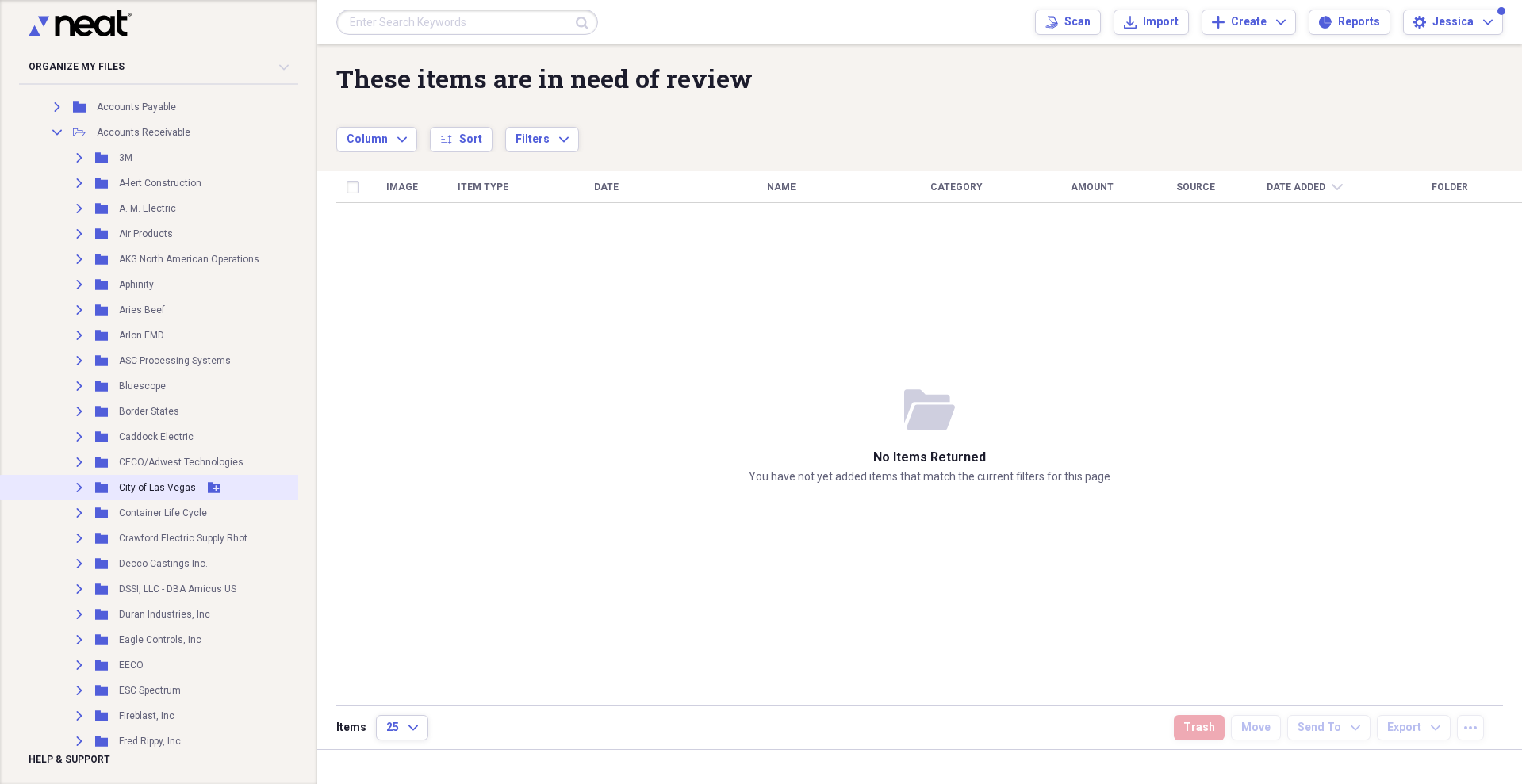 scroll, scrollTop: 317, scrollLeft: 0, axis: vertical 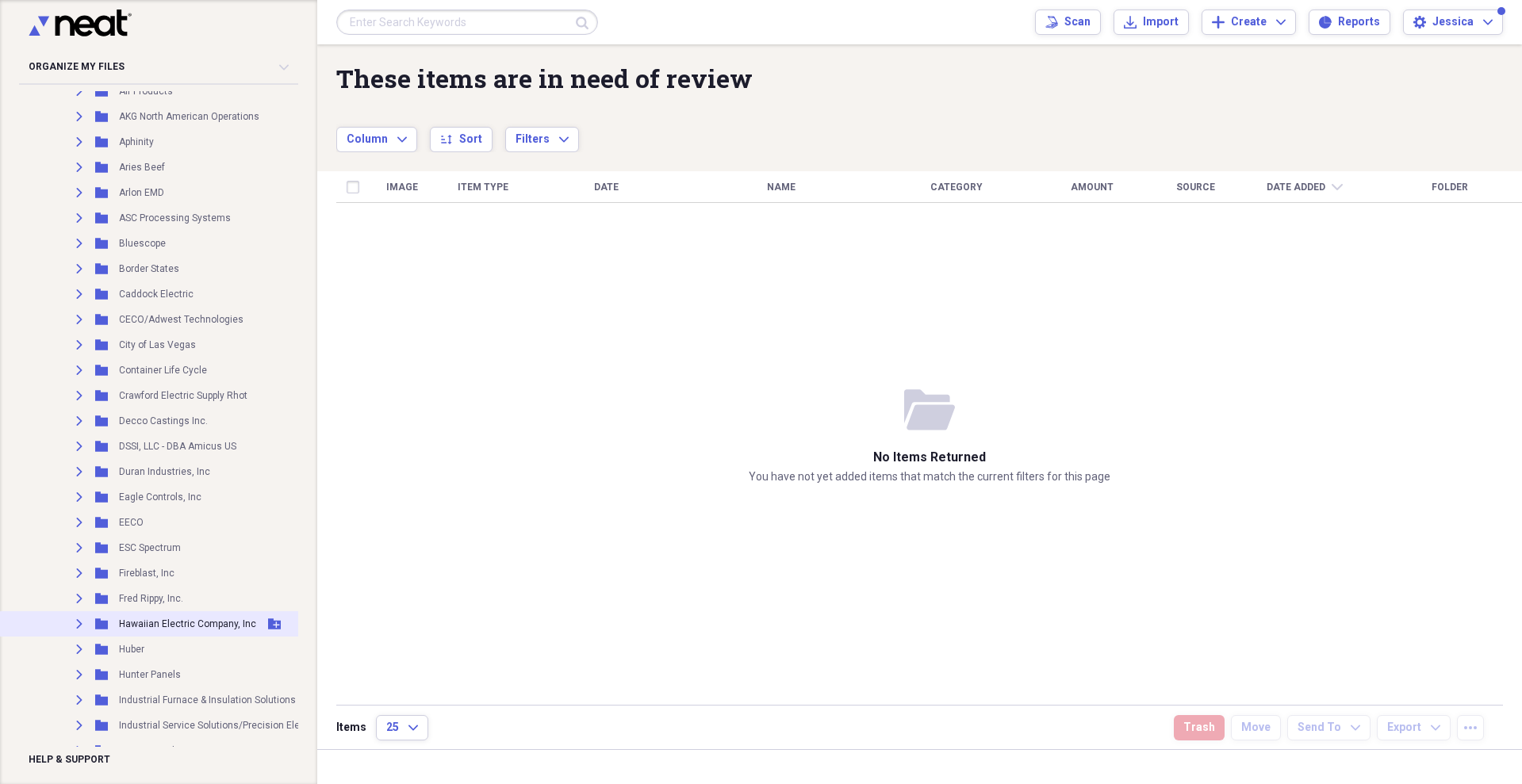 click on "Add Folder" at bounding box center [274, 624] 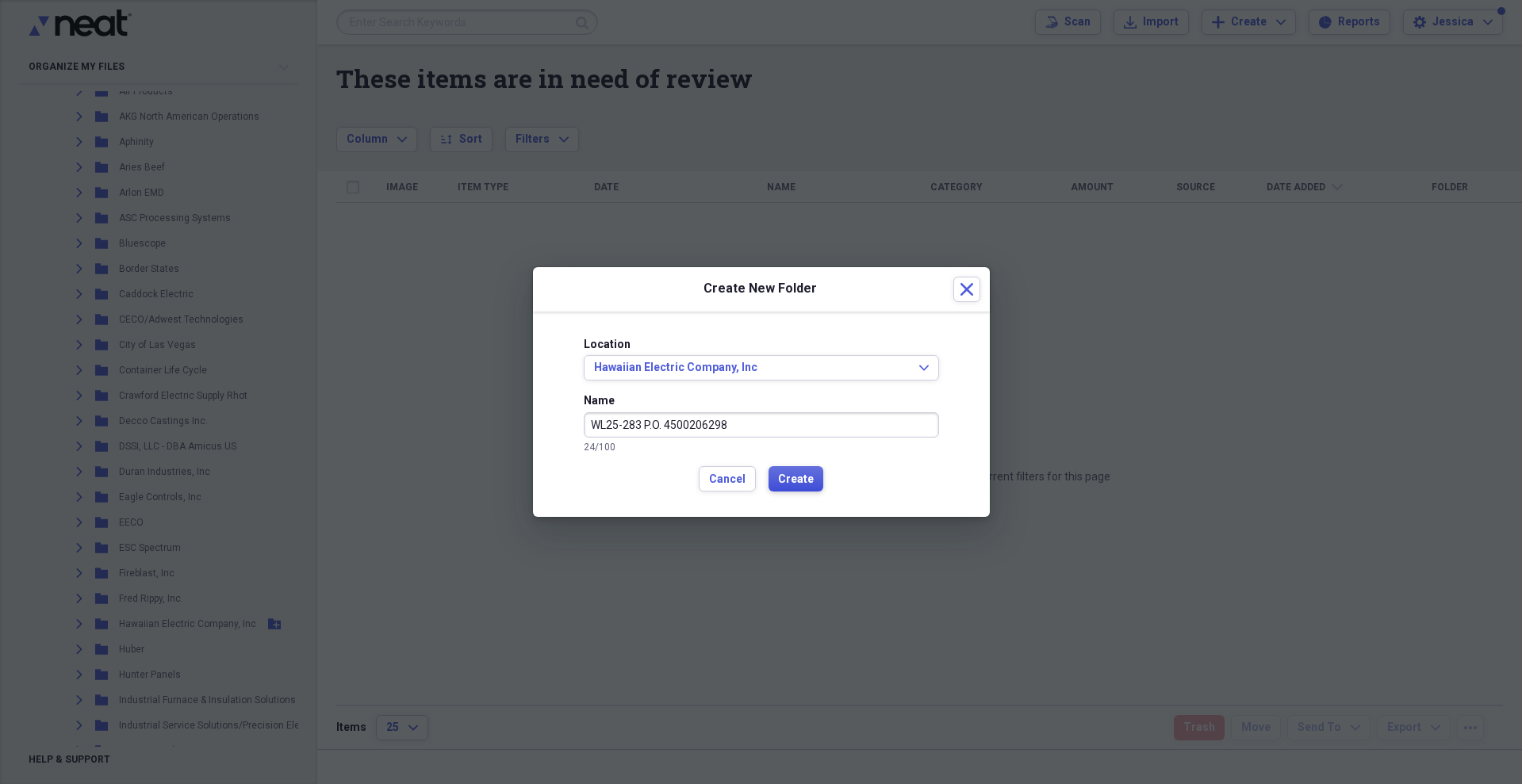 type on "WL25-283 P.O. 4500206298" 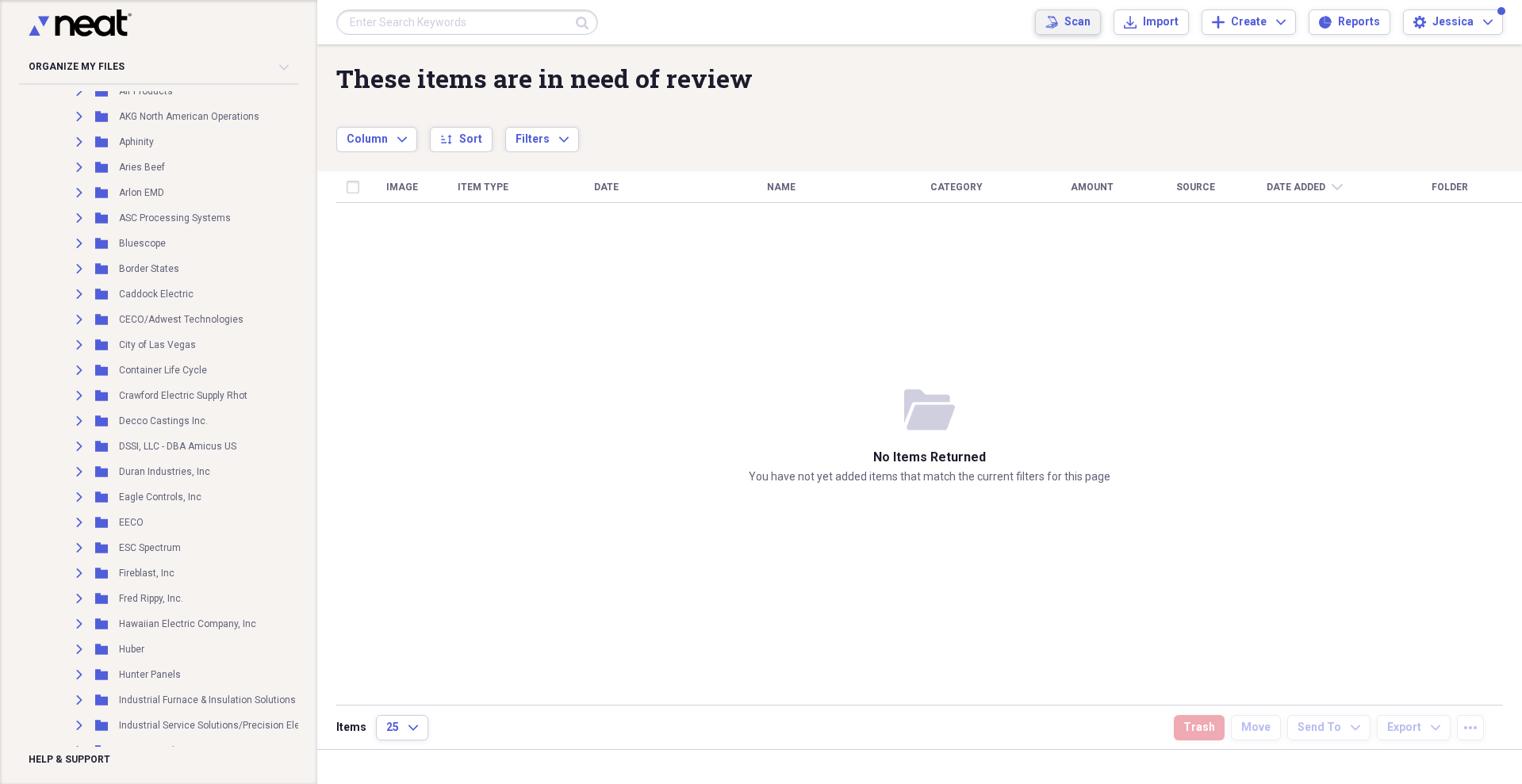 click on "Scan" at bounding box center (1077, 22) 